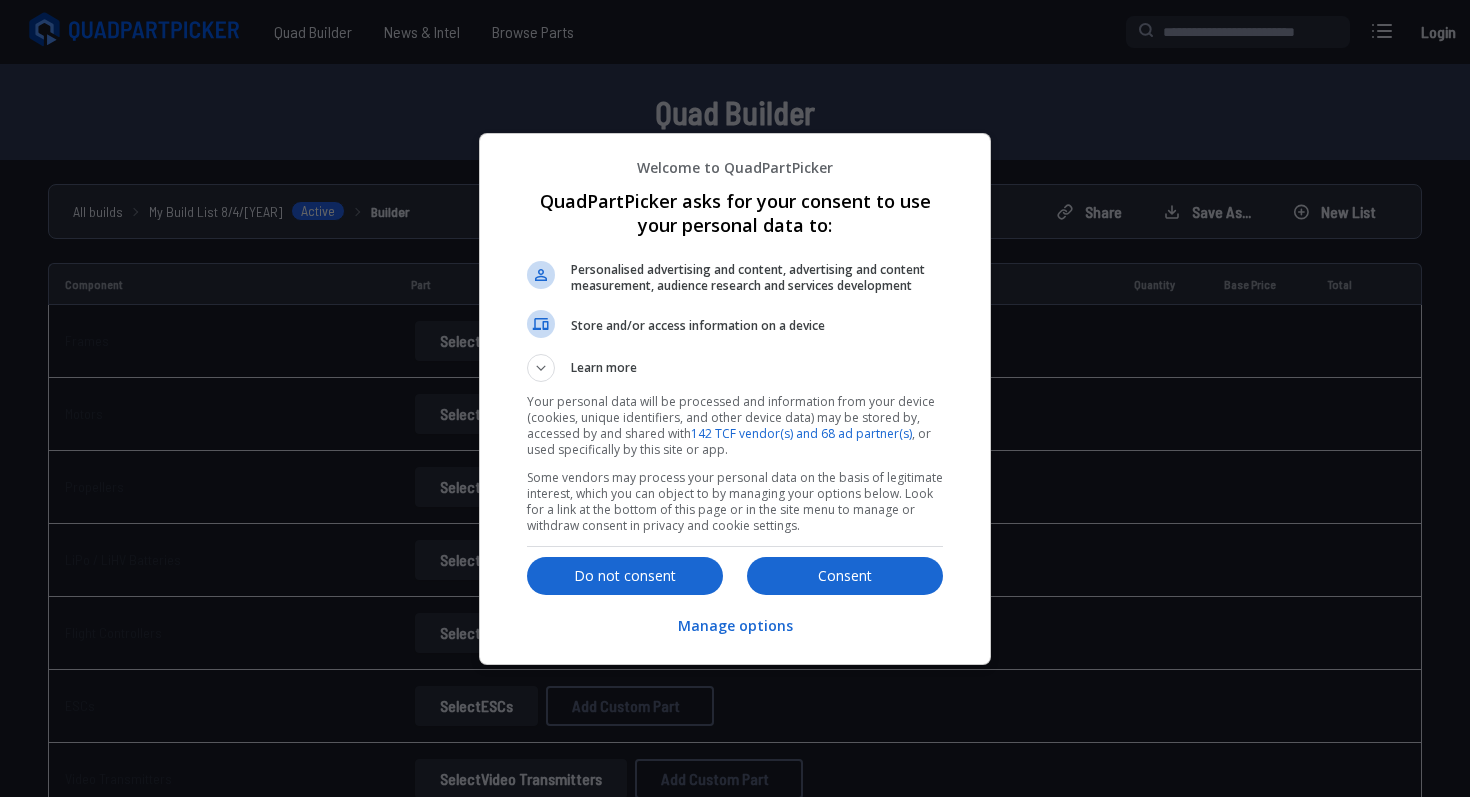 click on "Consent" at bounding box center (845, 576) 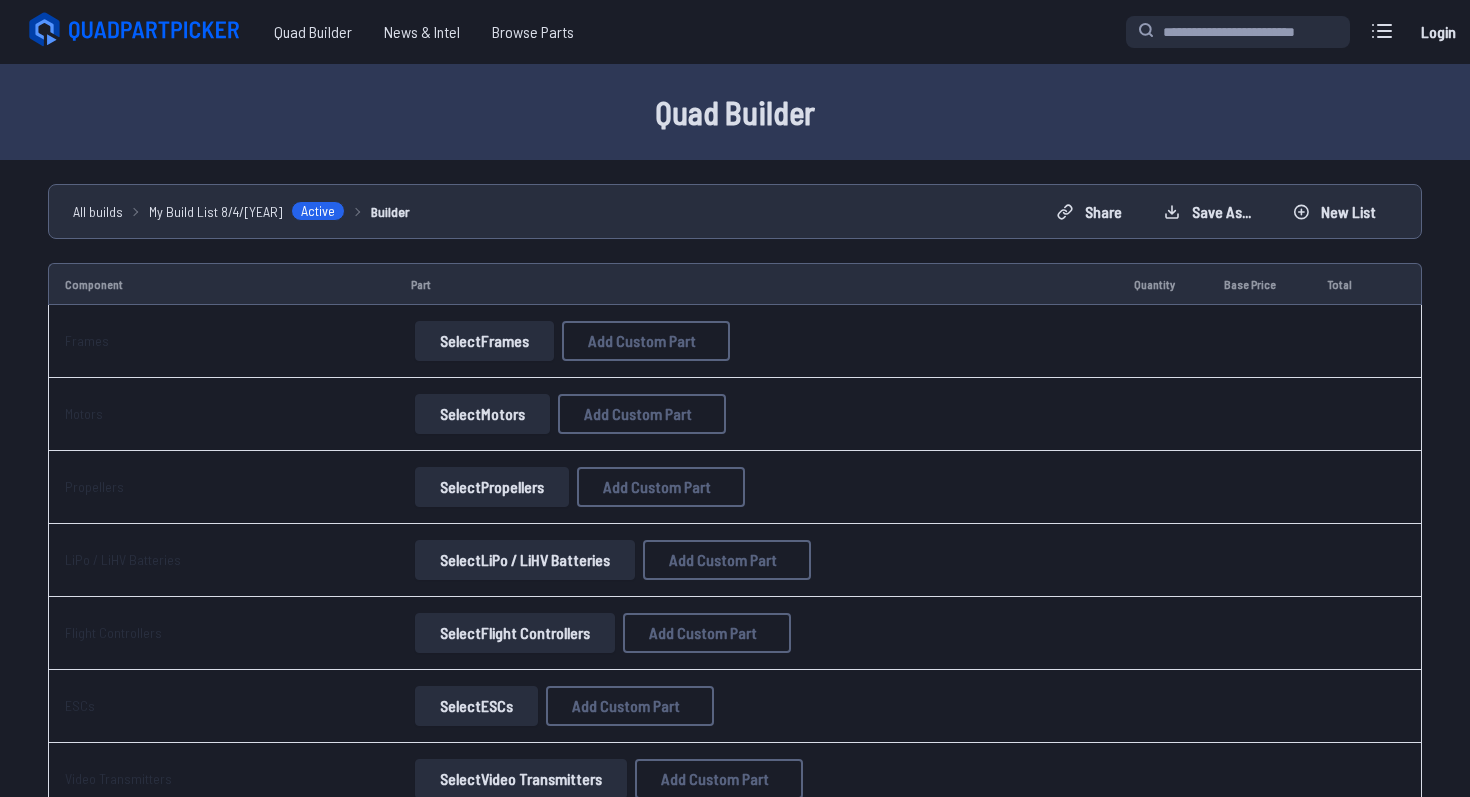 click on "Select  Frames" at bounding box center [484, 341] 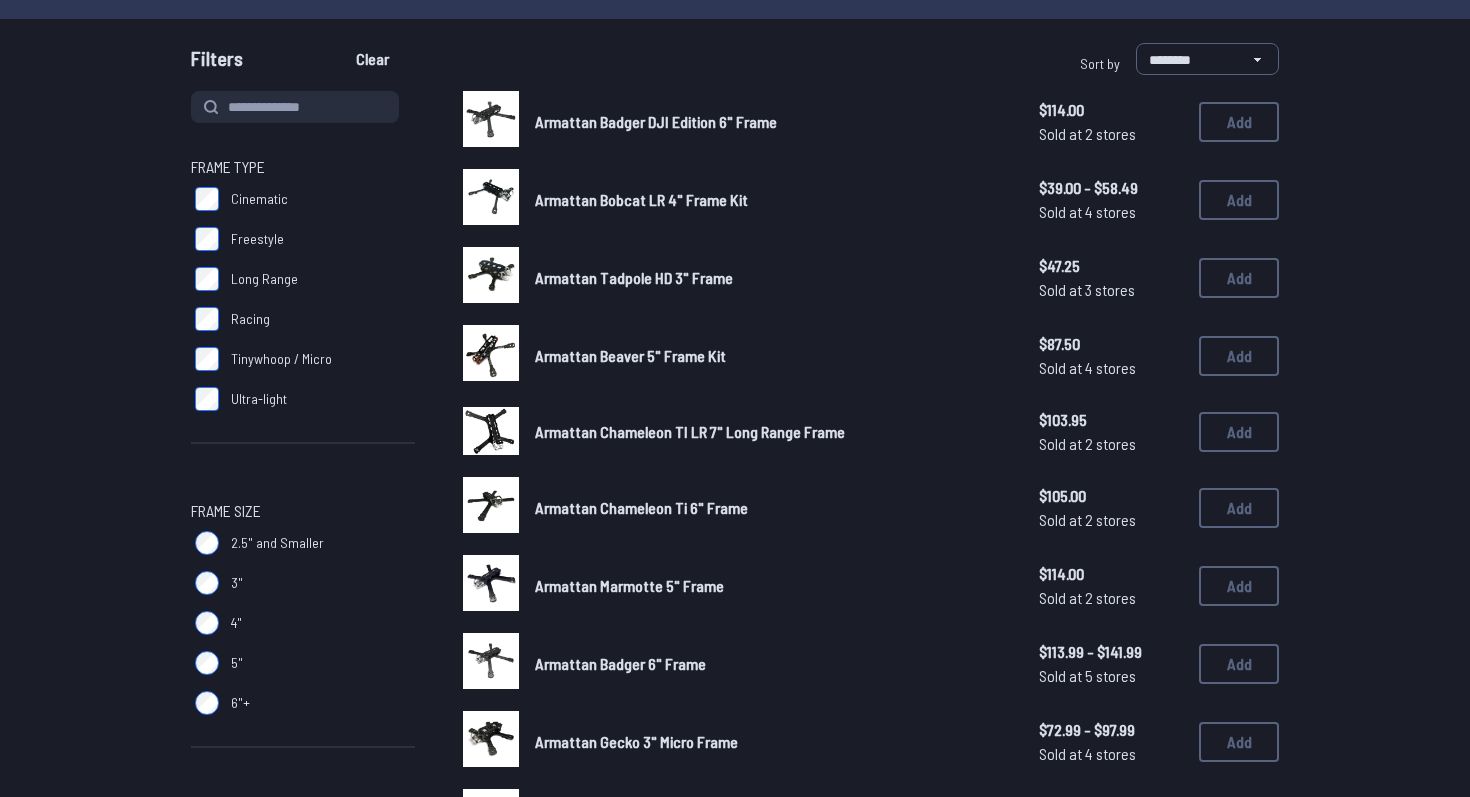 scroll, scrollTop: 206, scrollLeft: 0, axis: vertical 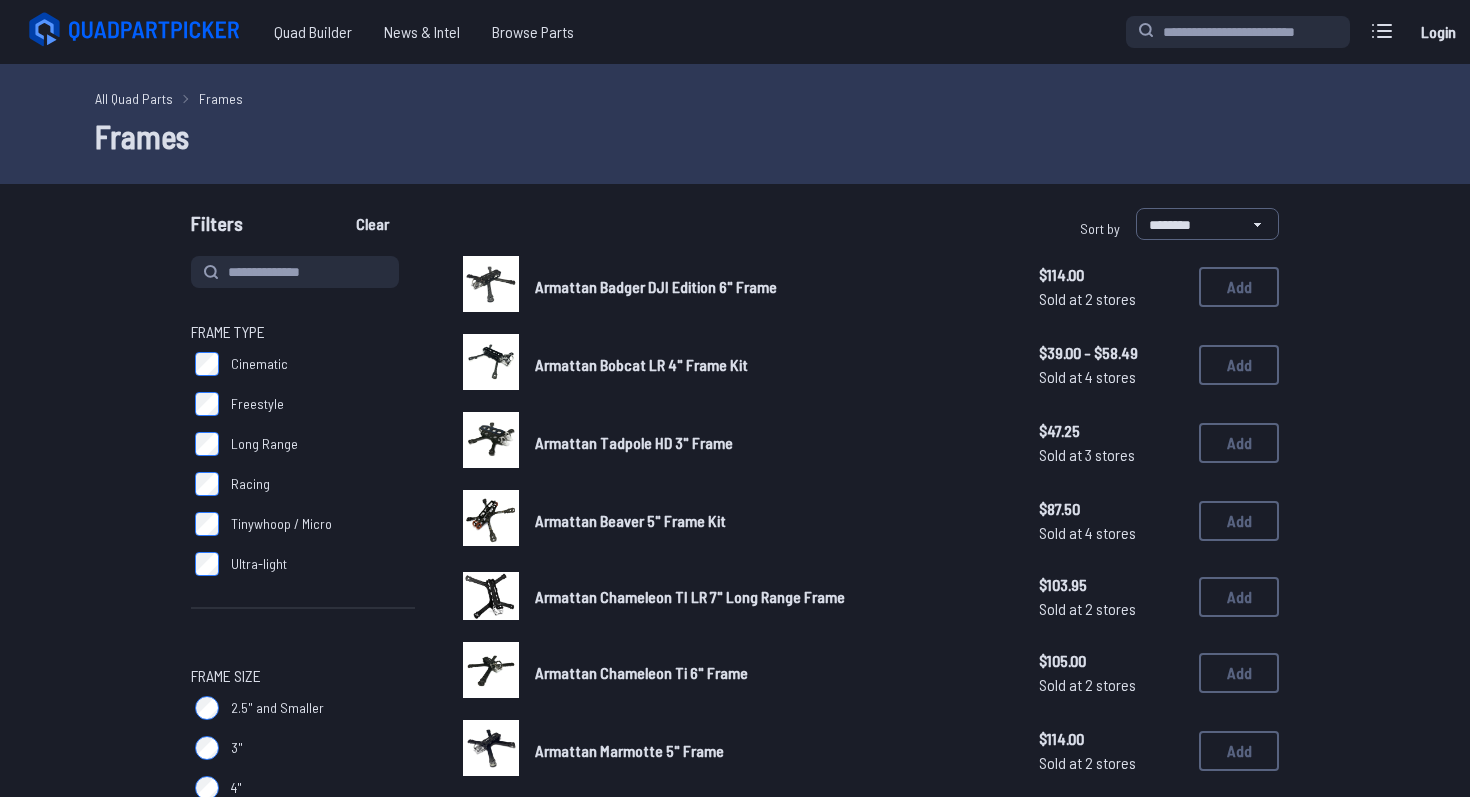 click on "Frame Type Cinematic Freestyle Long Range Racing Tinywhoop / Micro Ultra-light Frame Size 2.5" and Smaller 3" 4" 5" 6"+ Frame Stack Mount 16 x 16mm 20 x 20mm 25.5 x 25.5mm 30.5 x 30.5mm FPV Camera Mount Nano - 14mm Micro - 19mm Mini - 21mm Full - 28mm Frame Kit Yes No Propeller Length (Inches) 0 15" at bounding box center [303, 1028] 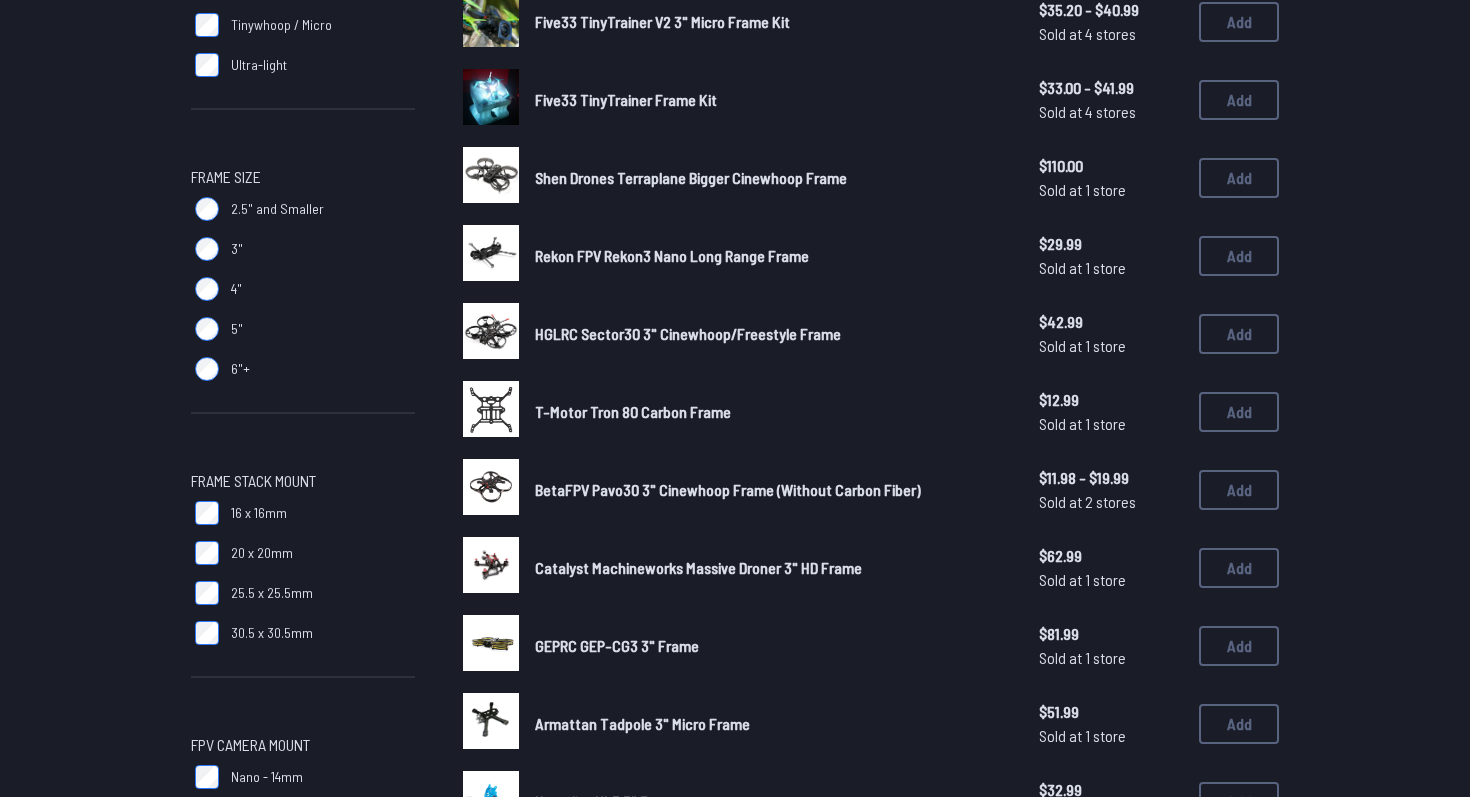 scroll, scrollTop: 0, scrollLeft: 0, axis: both 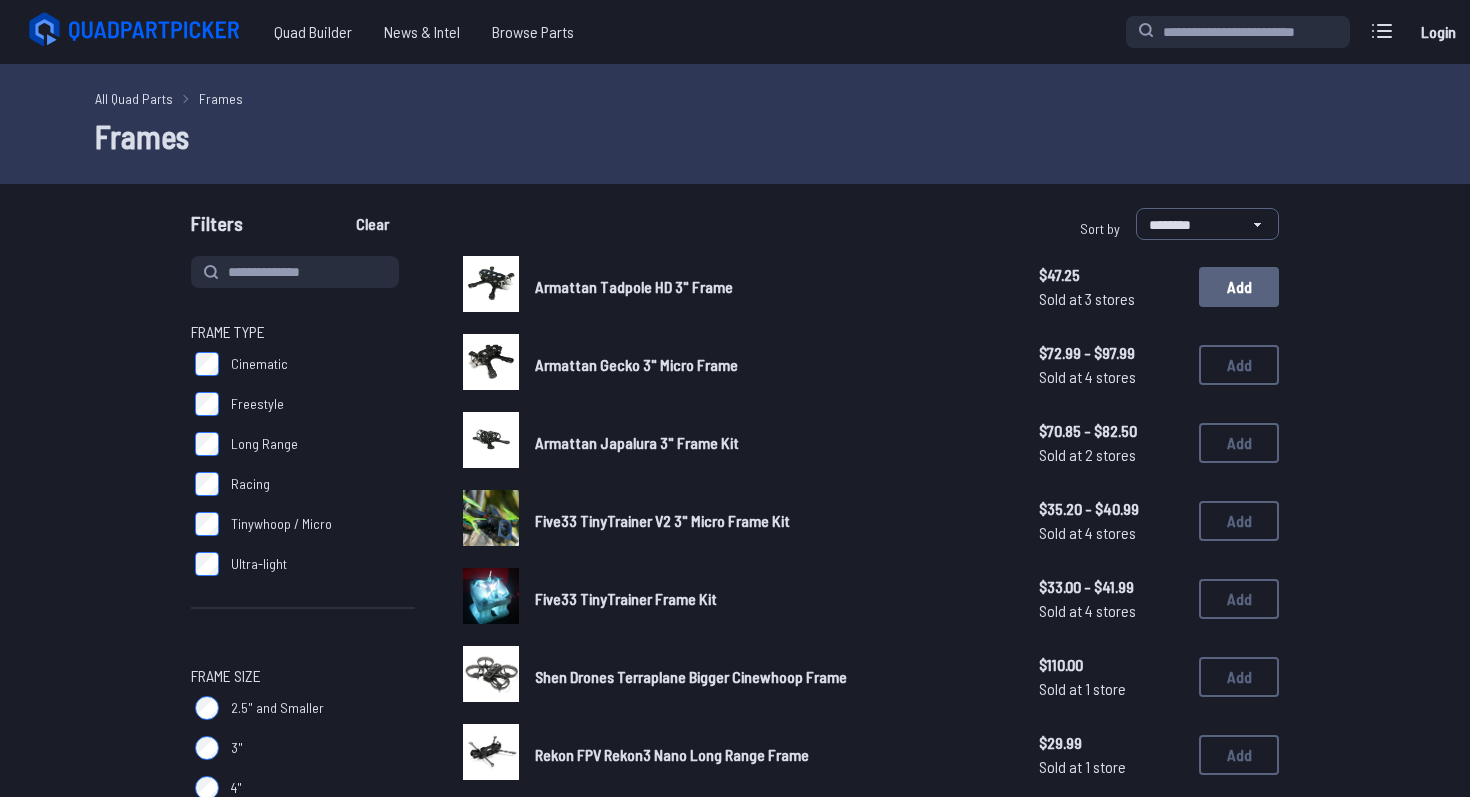 click on "Add" at bounding box center (1239, 287) 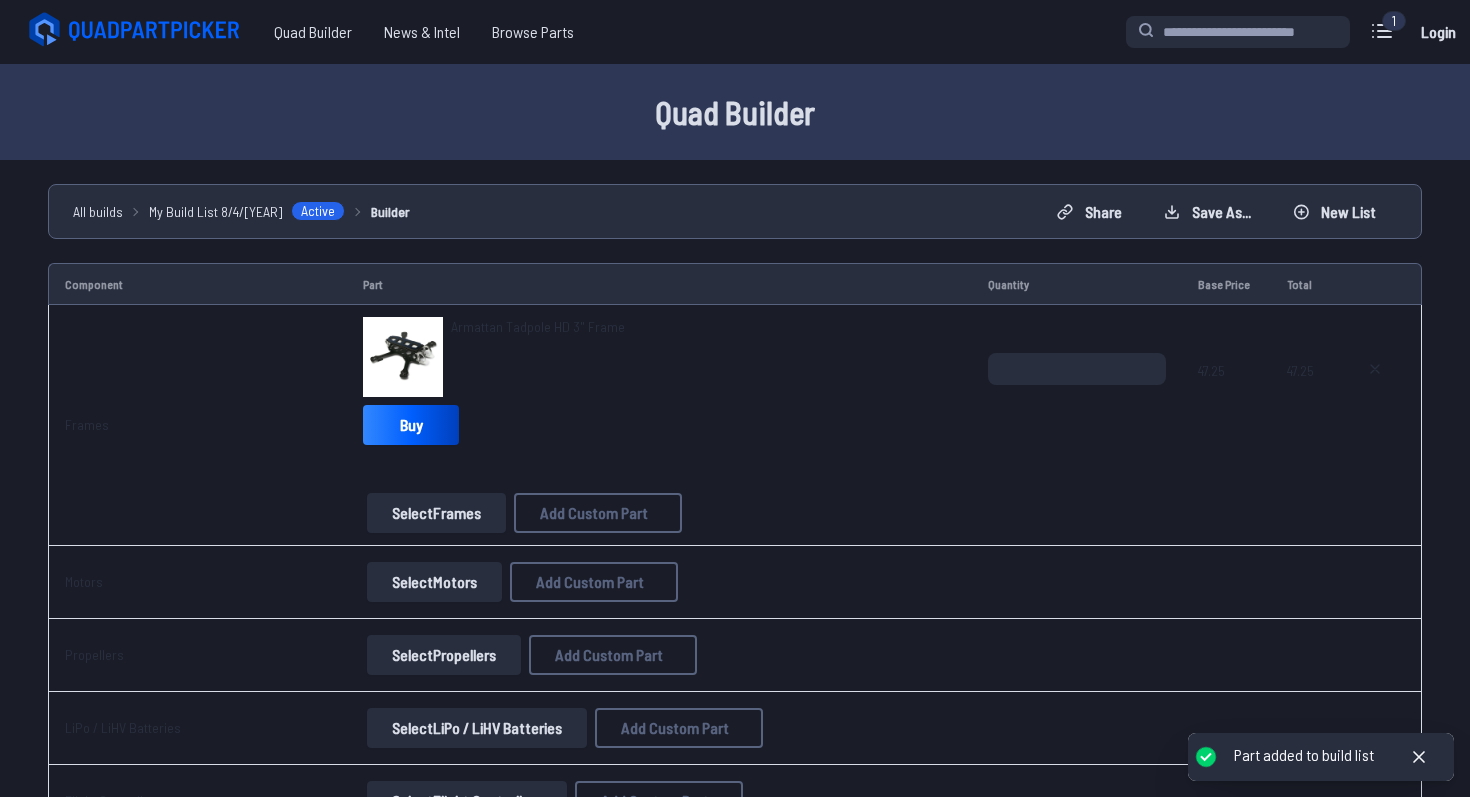 click on "Frames" at bounding box center [197, 425] 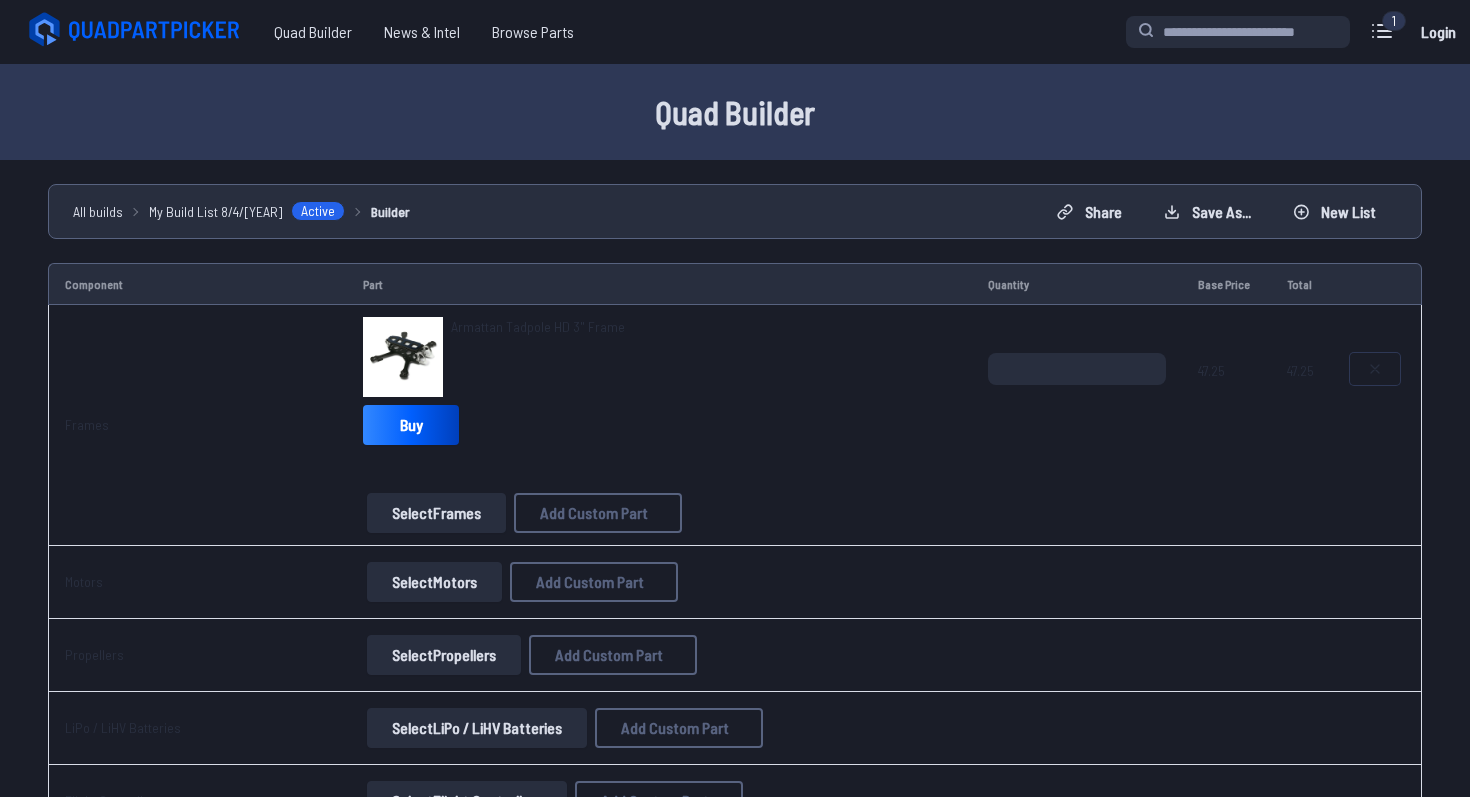 click 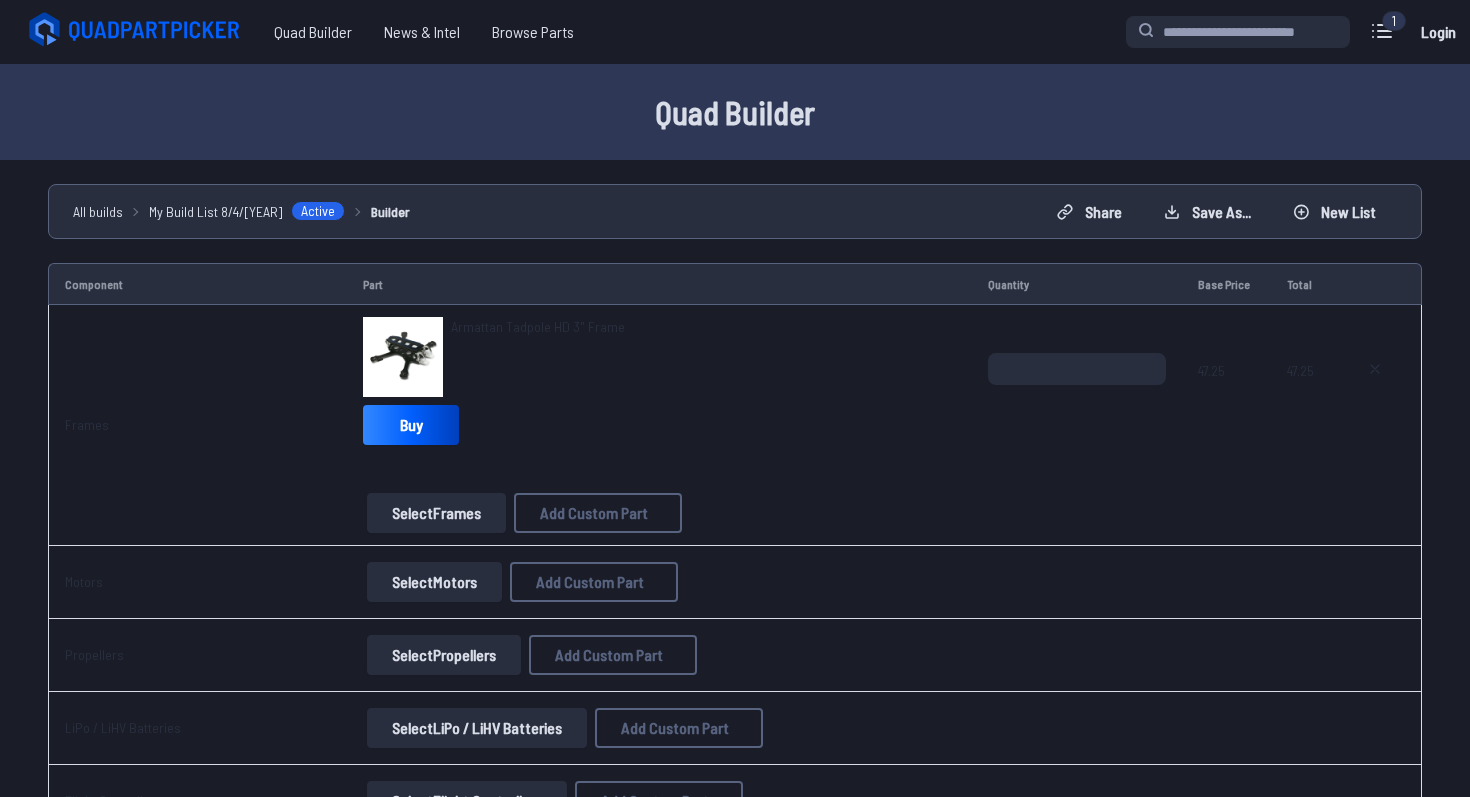 type on "**********" 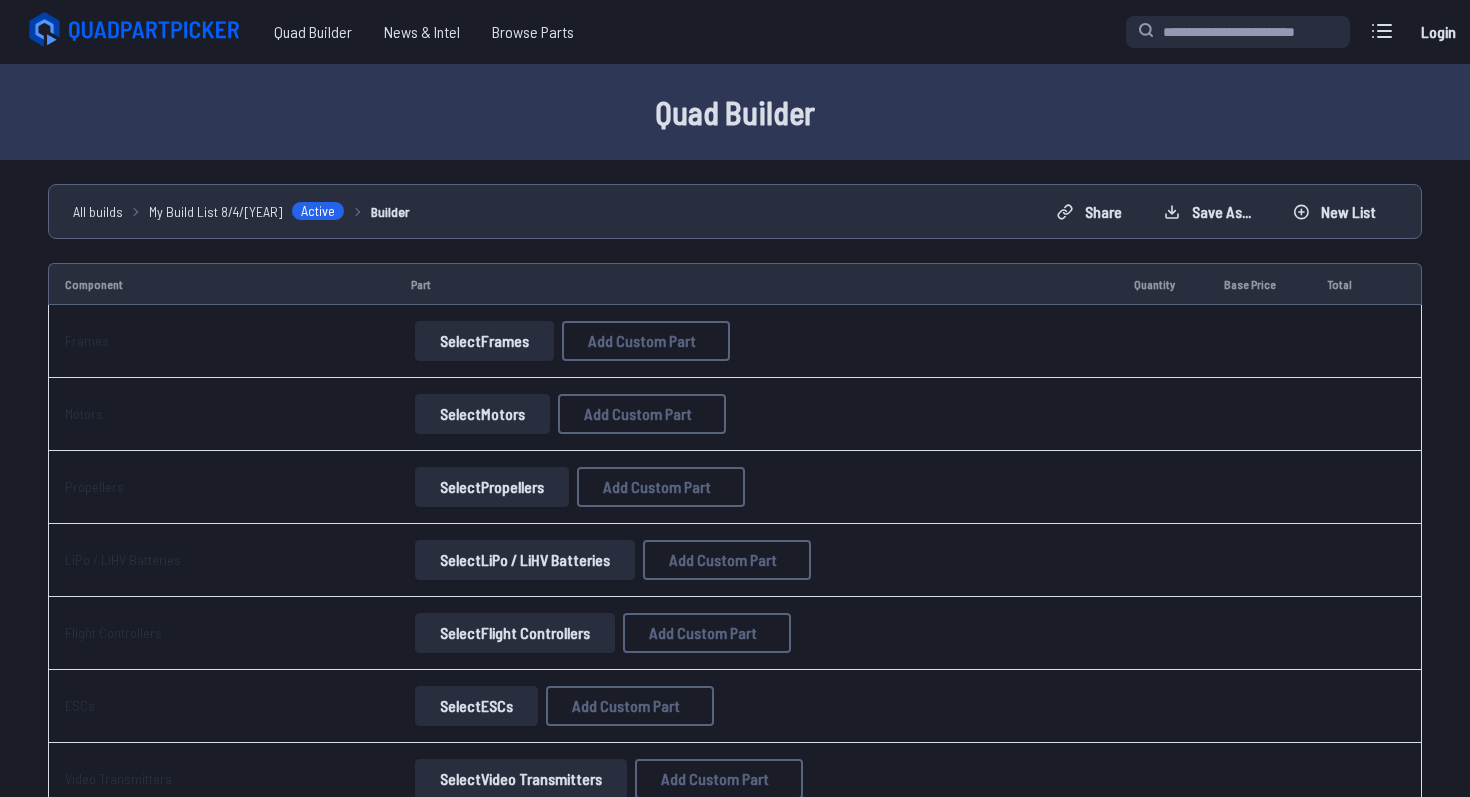 click on "Select  Frames" at bounding box center [484, 341] 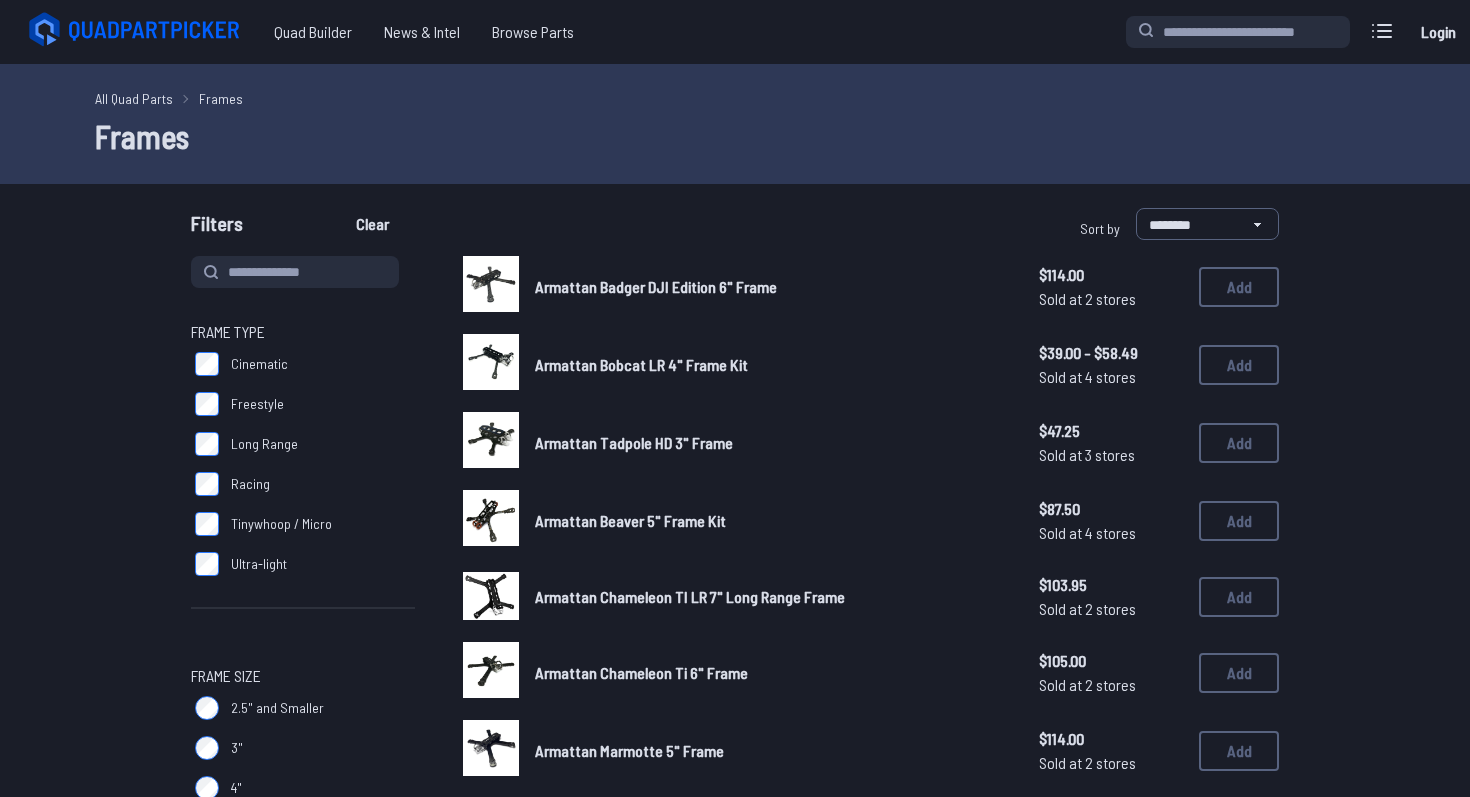 click on "Freestyle" at bounding box center [303, 404] 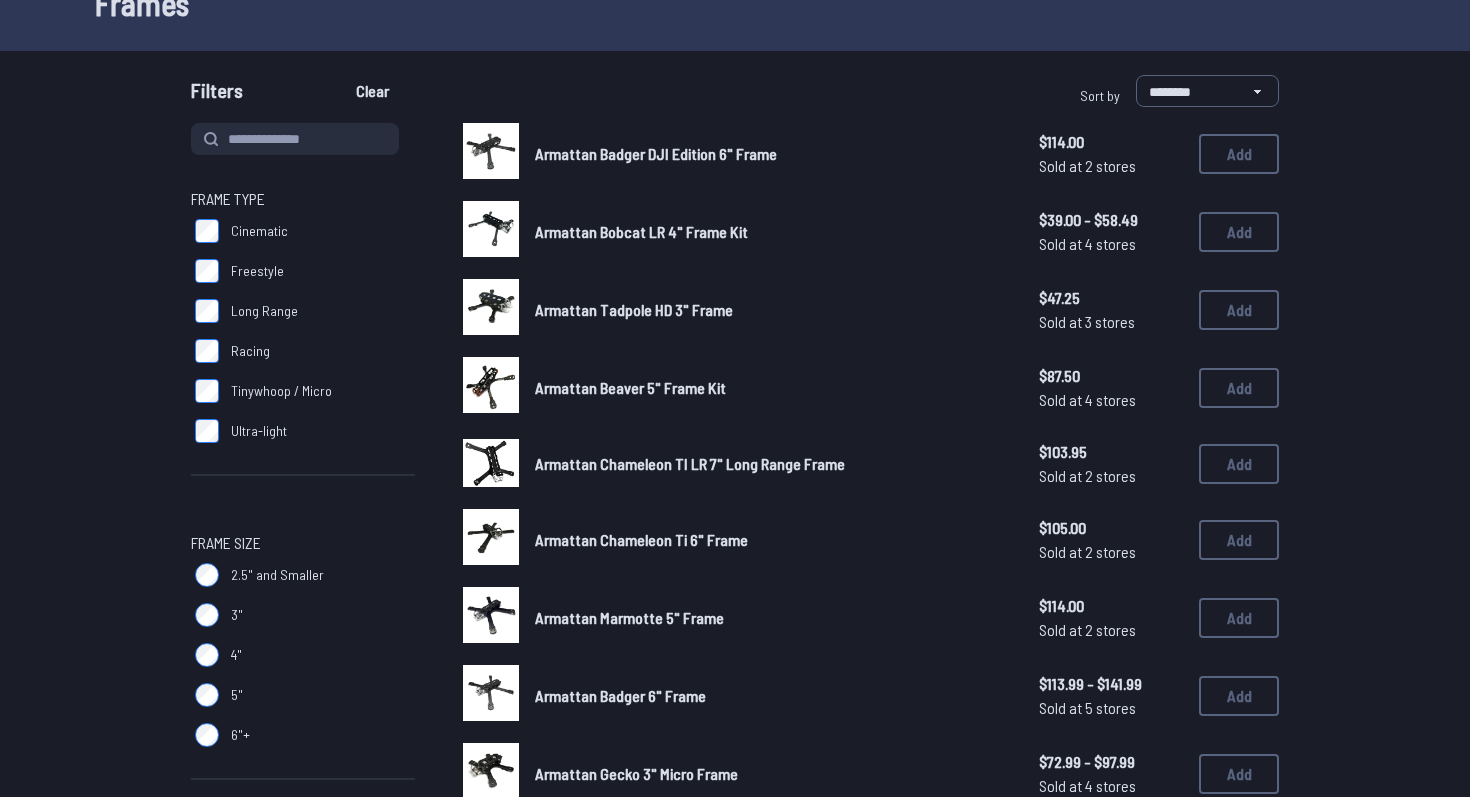 scroll, scrollTop: 135, scrollLeft: 0, axis: vertical 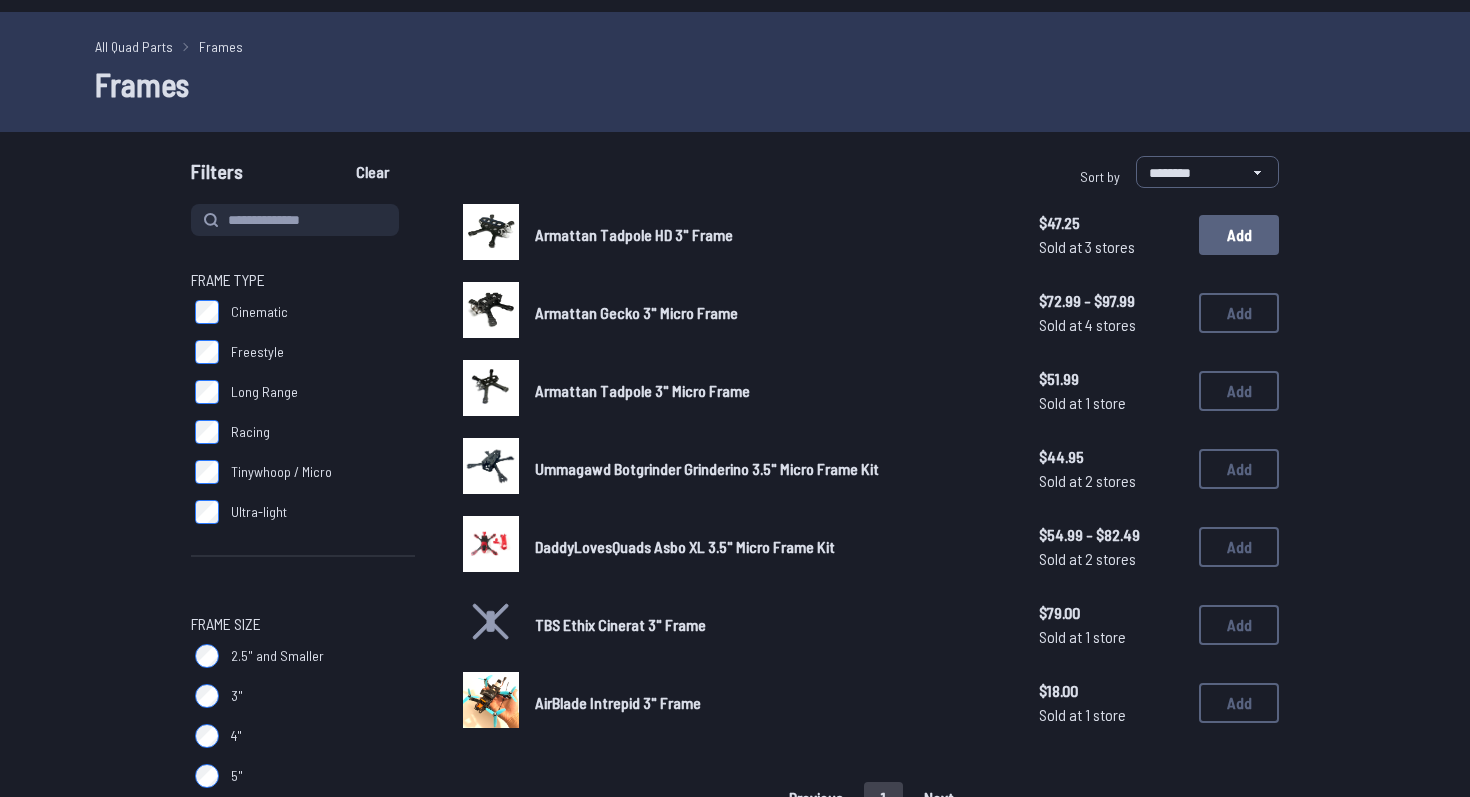 click on "Add" at bounding box center [1239, 235] 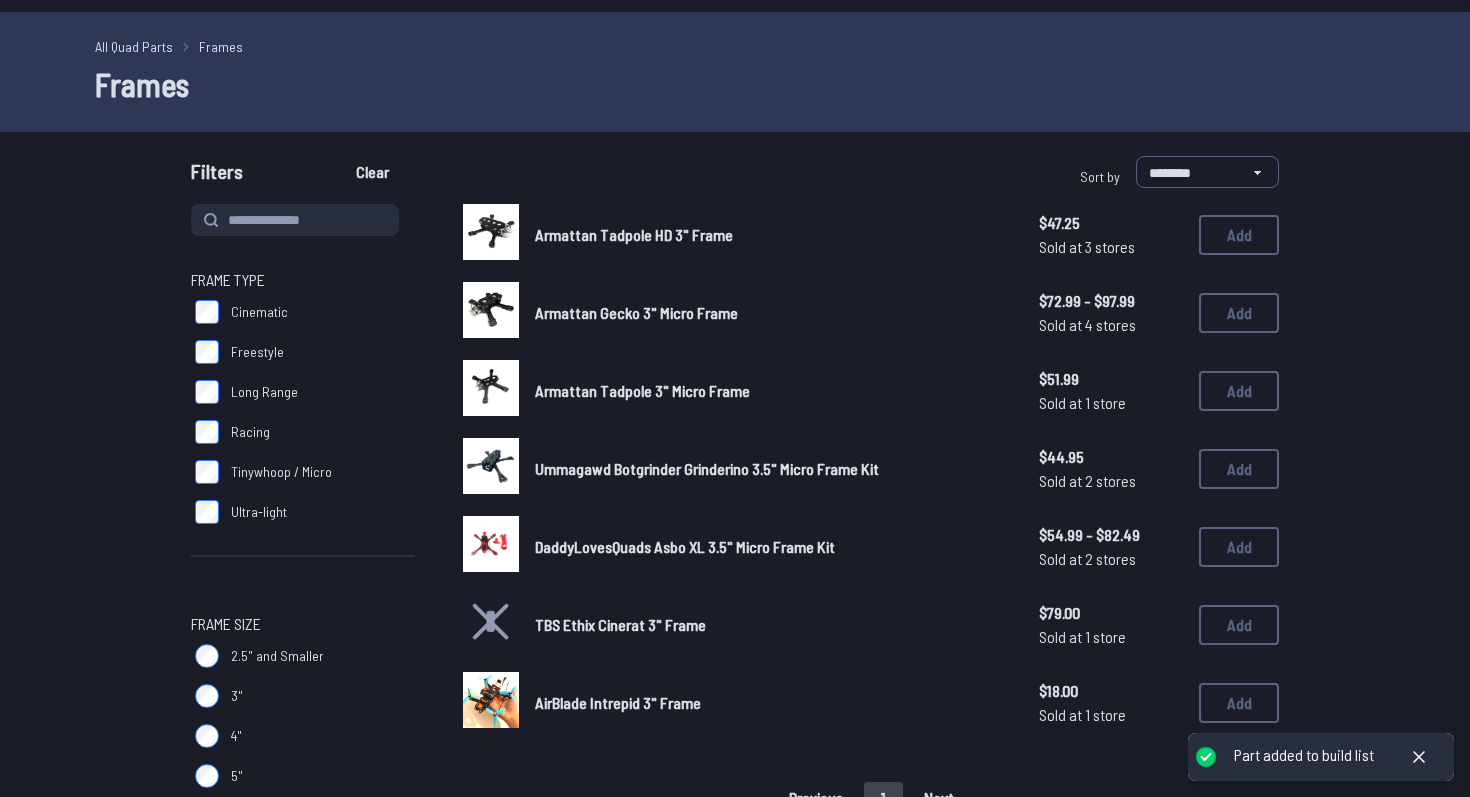 scroll, scrollTop: 0, scrollLeft: 0, axis: both 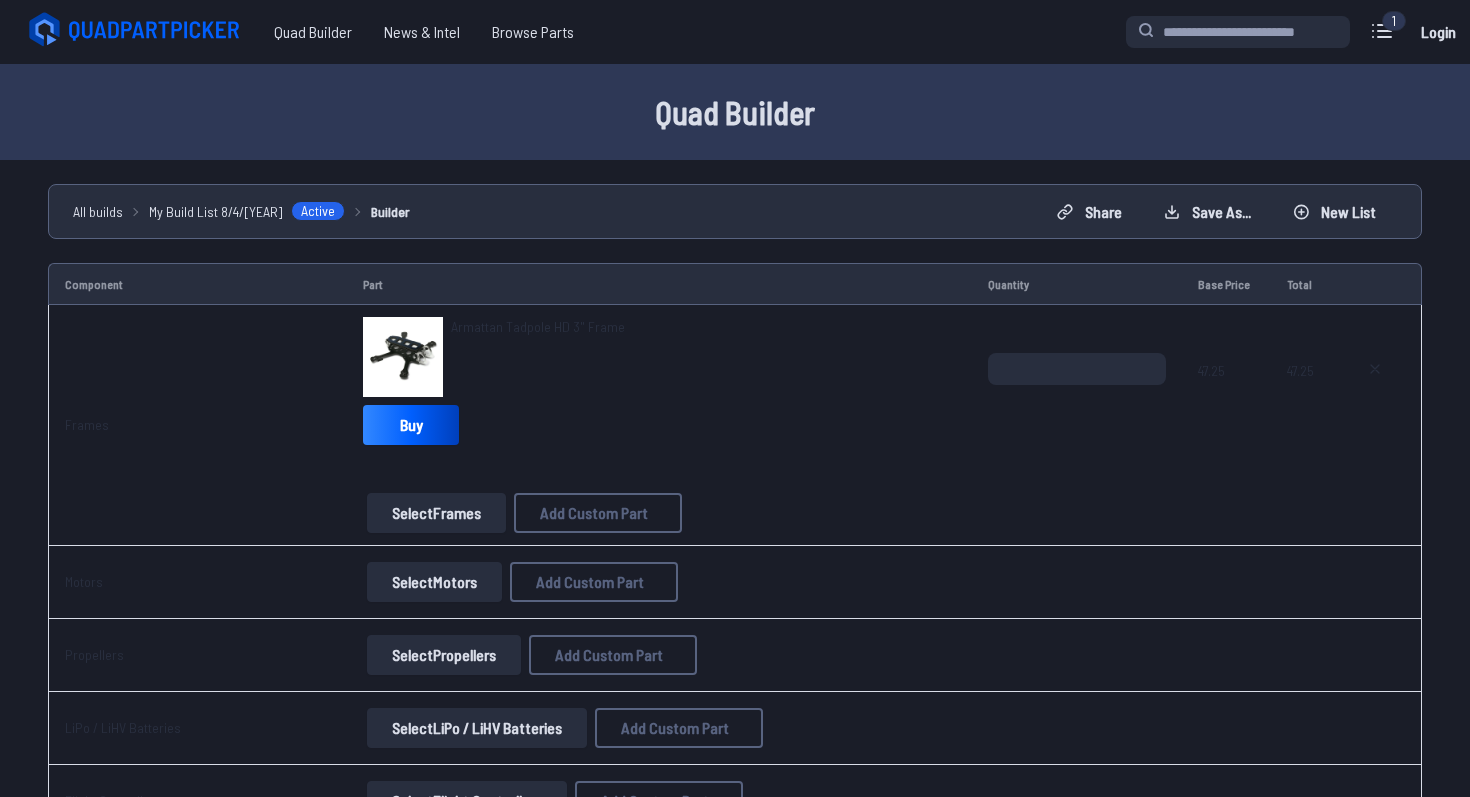 click on "Select  Motors" at bounding box center (434, 582) 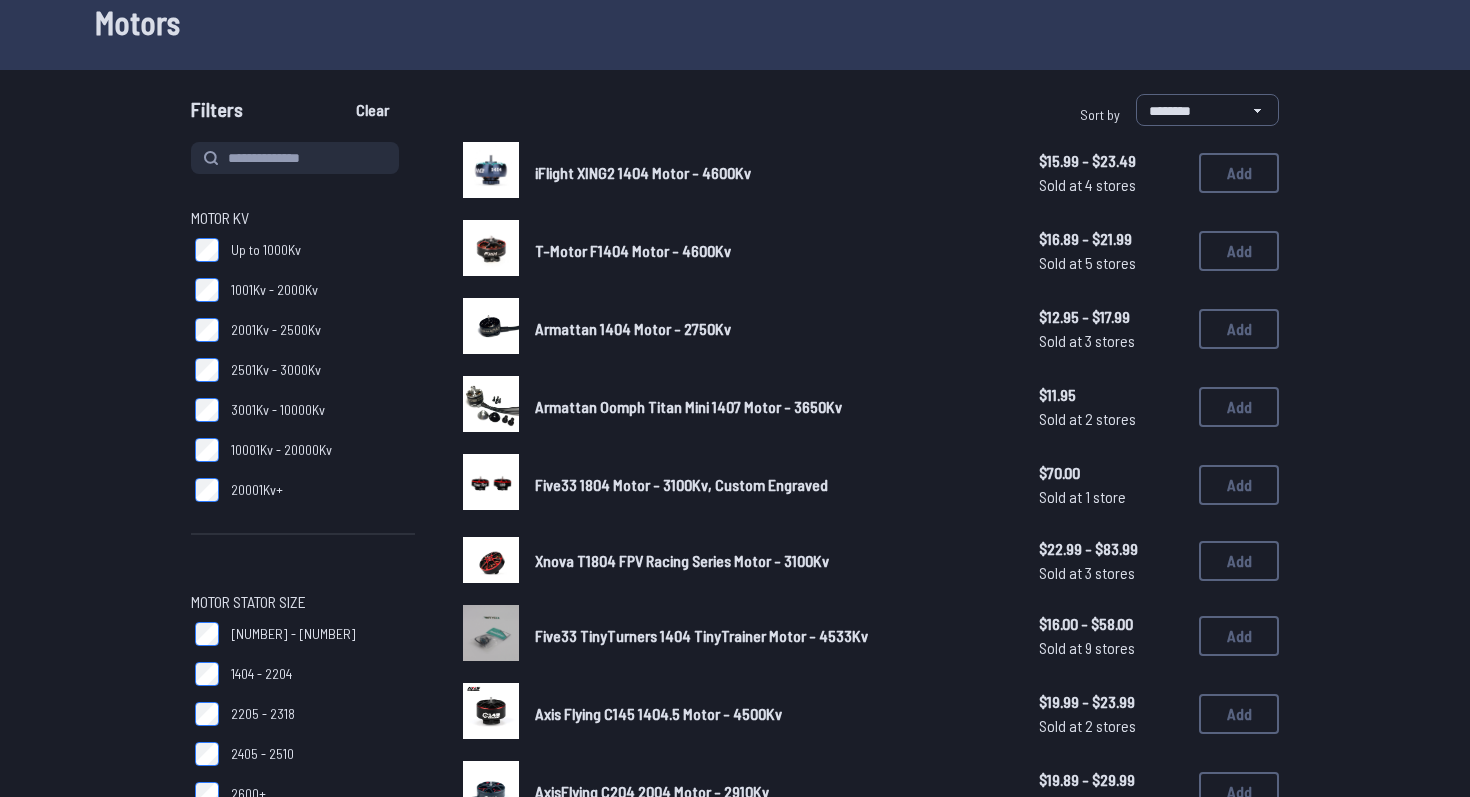 scroll, scrollTop: 129, scrollLeft: 0, axis: vertical 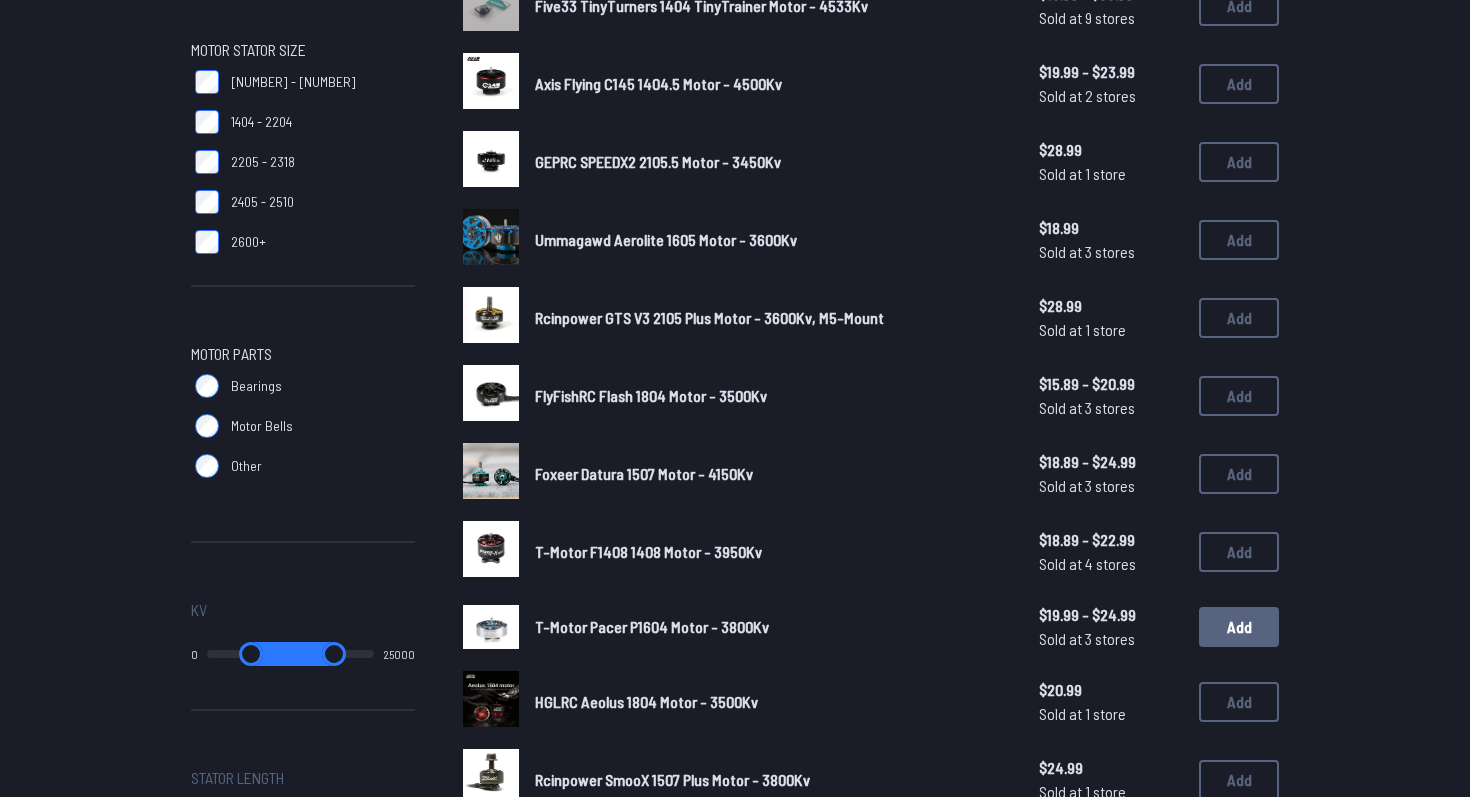 click on "Add" at bounding box center (1239, 627) 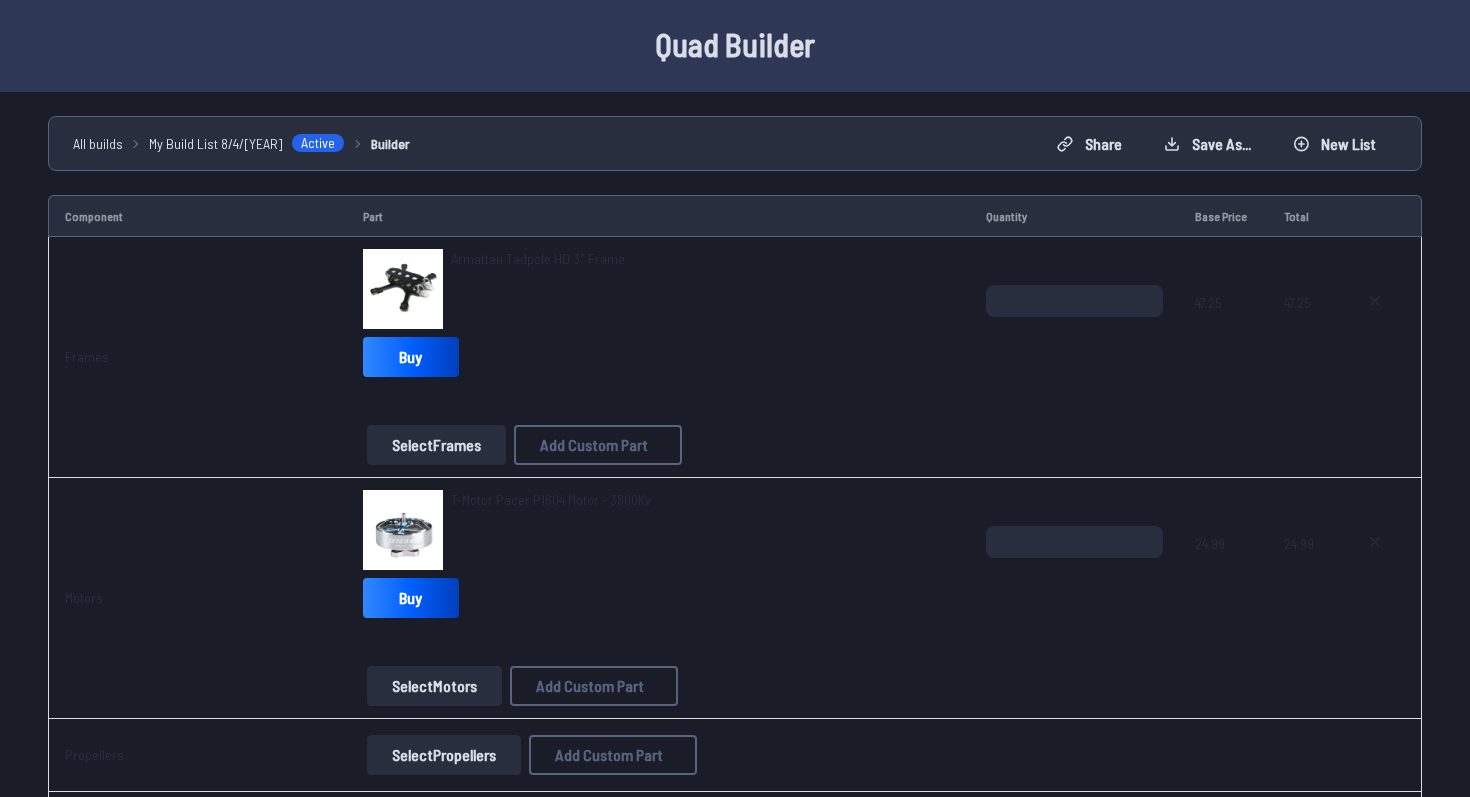 scroll, scrollTop: 70, scrollLeft: 0, axis: vertical 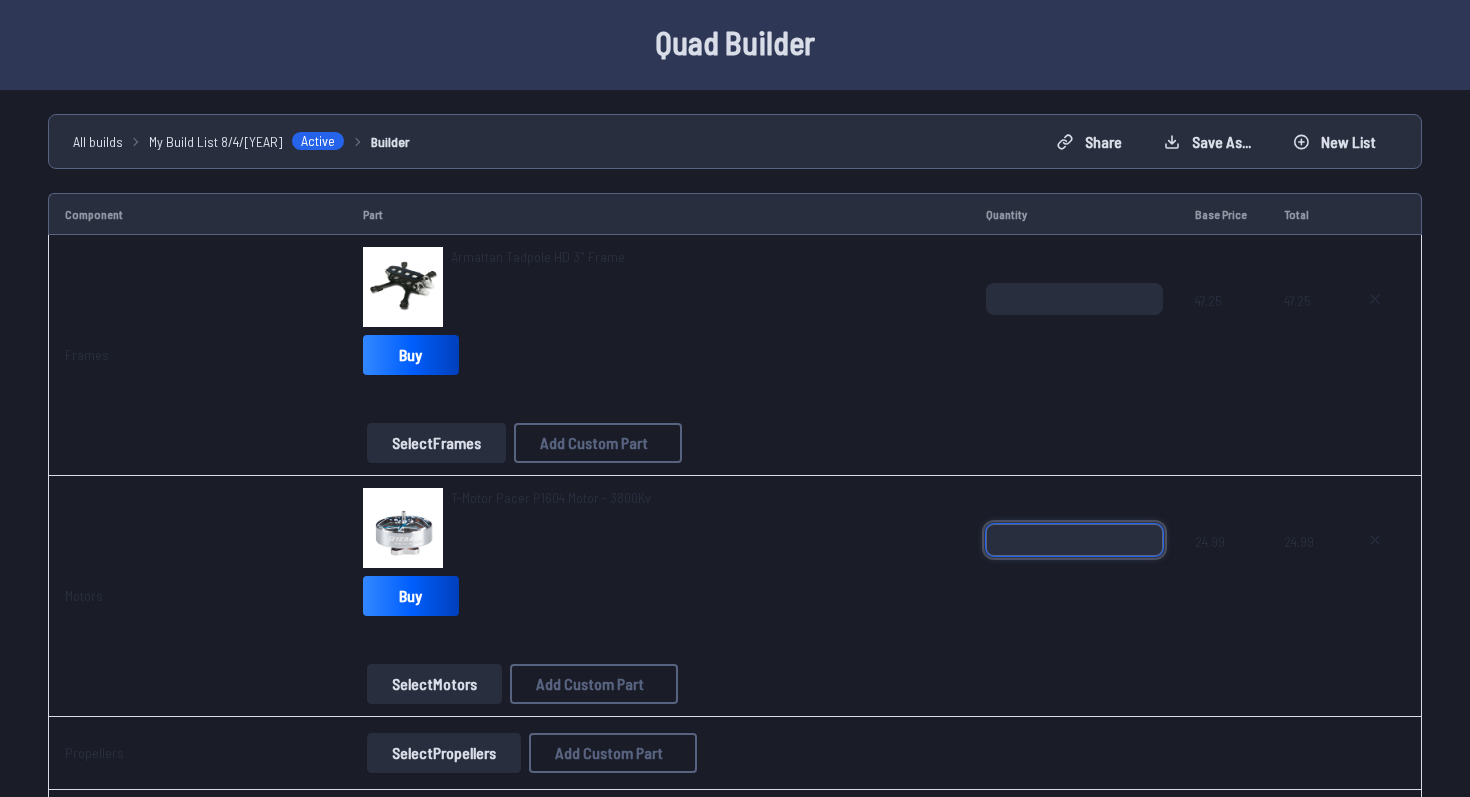 click on "*" at bounding box center (1075, 540) 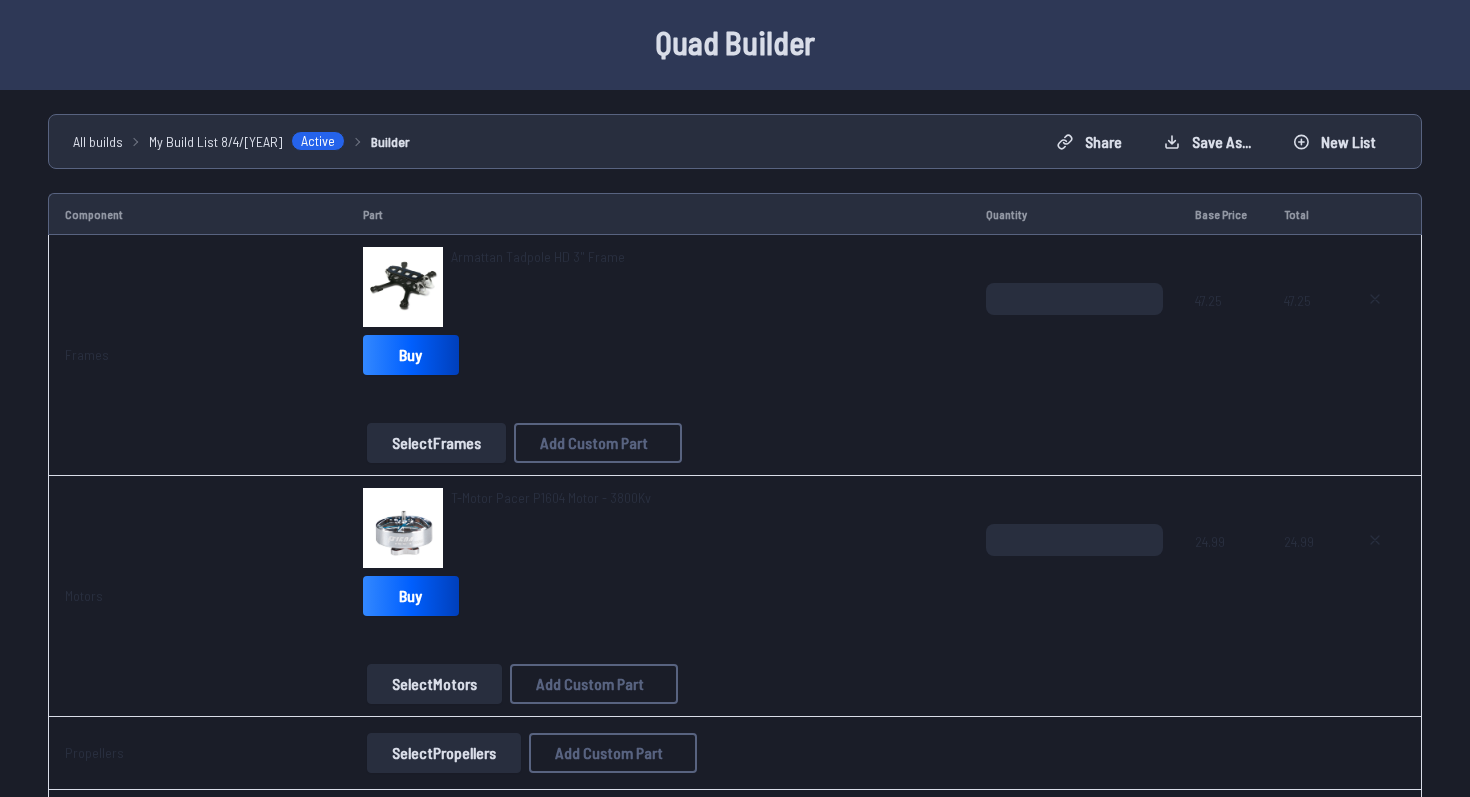click on "*" at bounding box center [1075, 572] 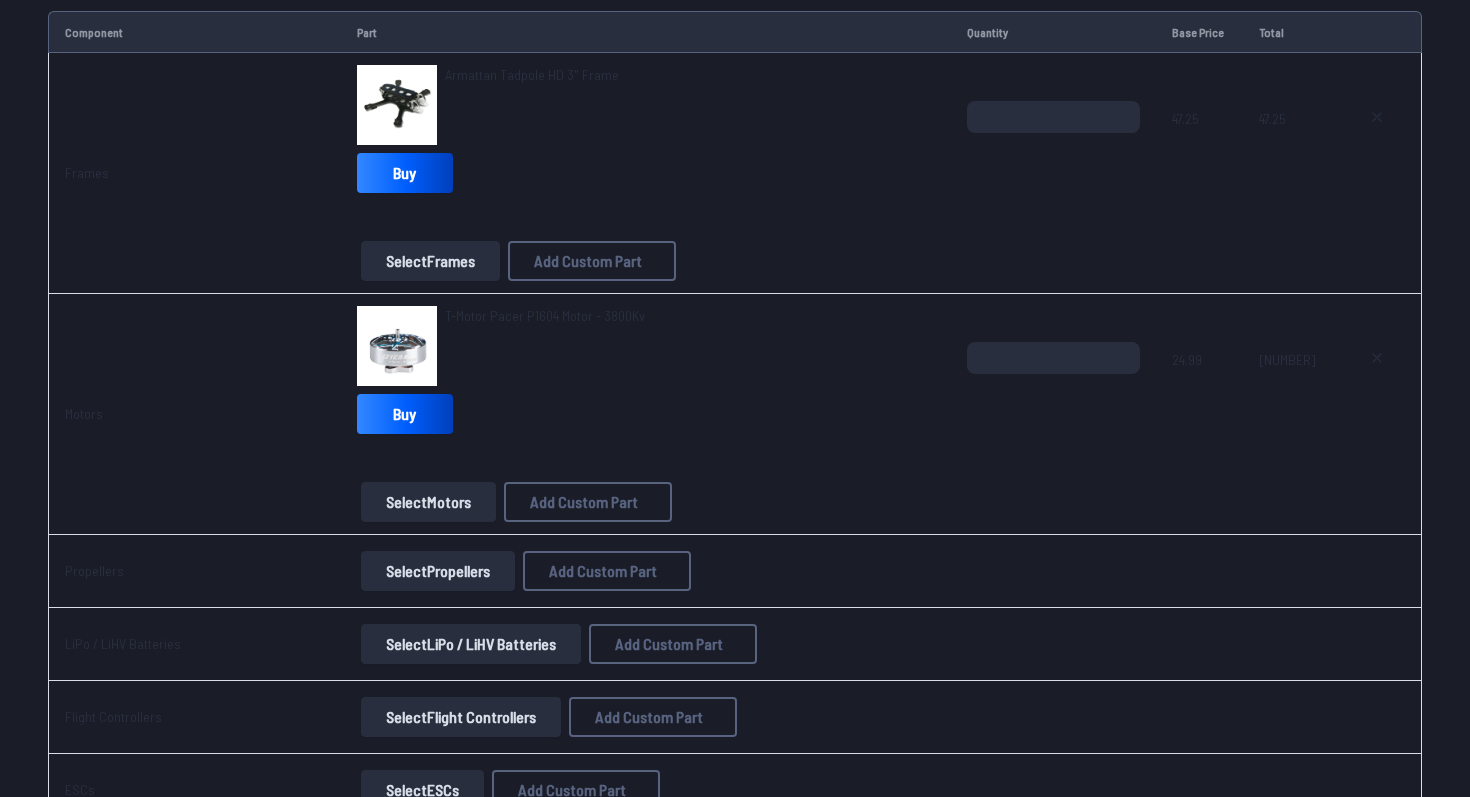 scroll, scrollTop: 259, scrollLeft: 0, axis: vertical 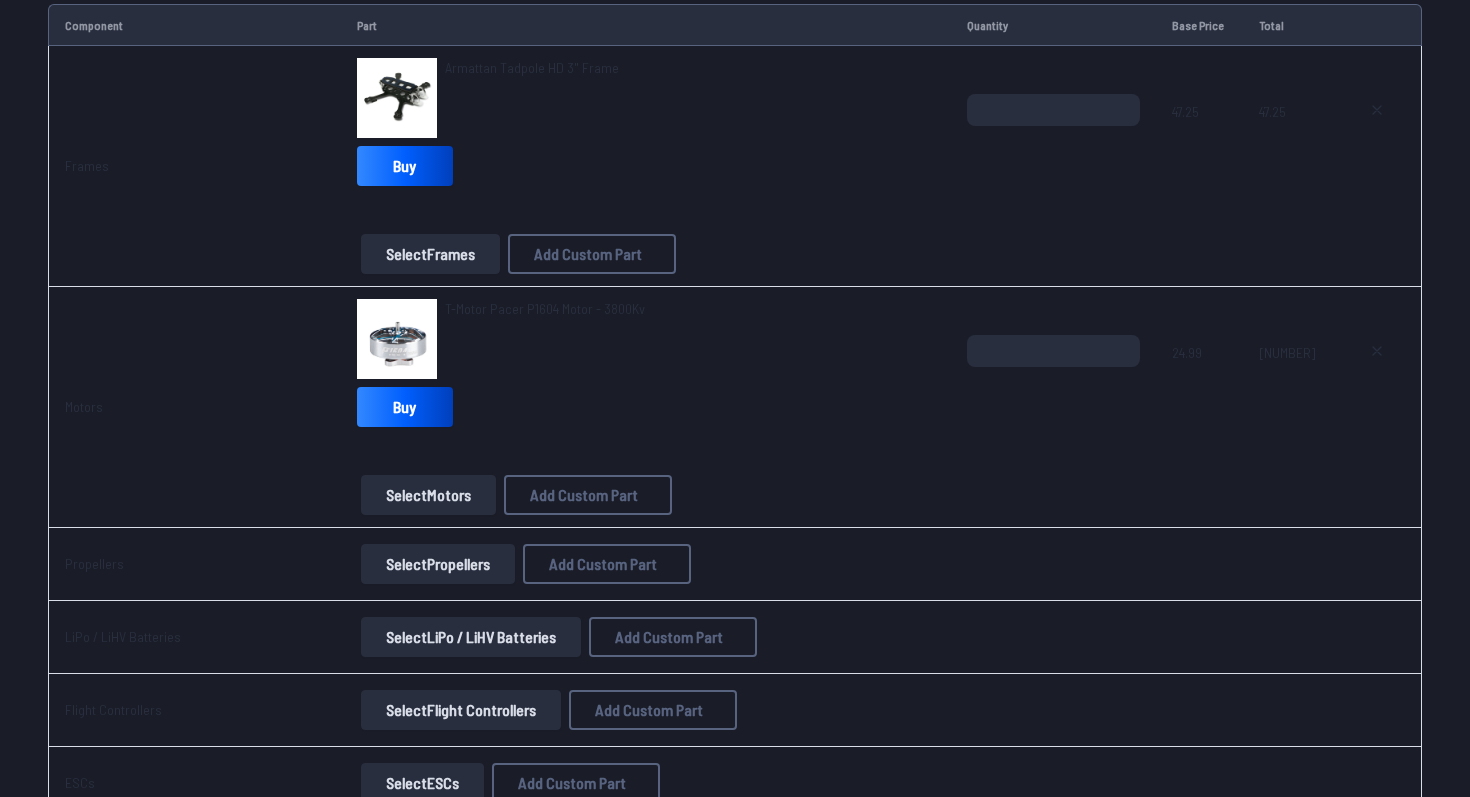 click on "Select  Propellers" at bounding box center (438, 564) 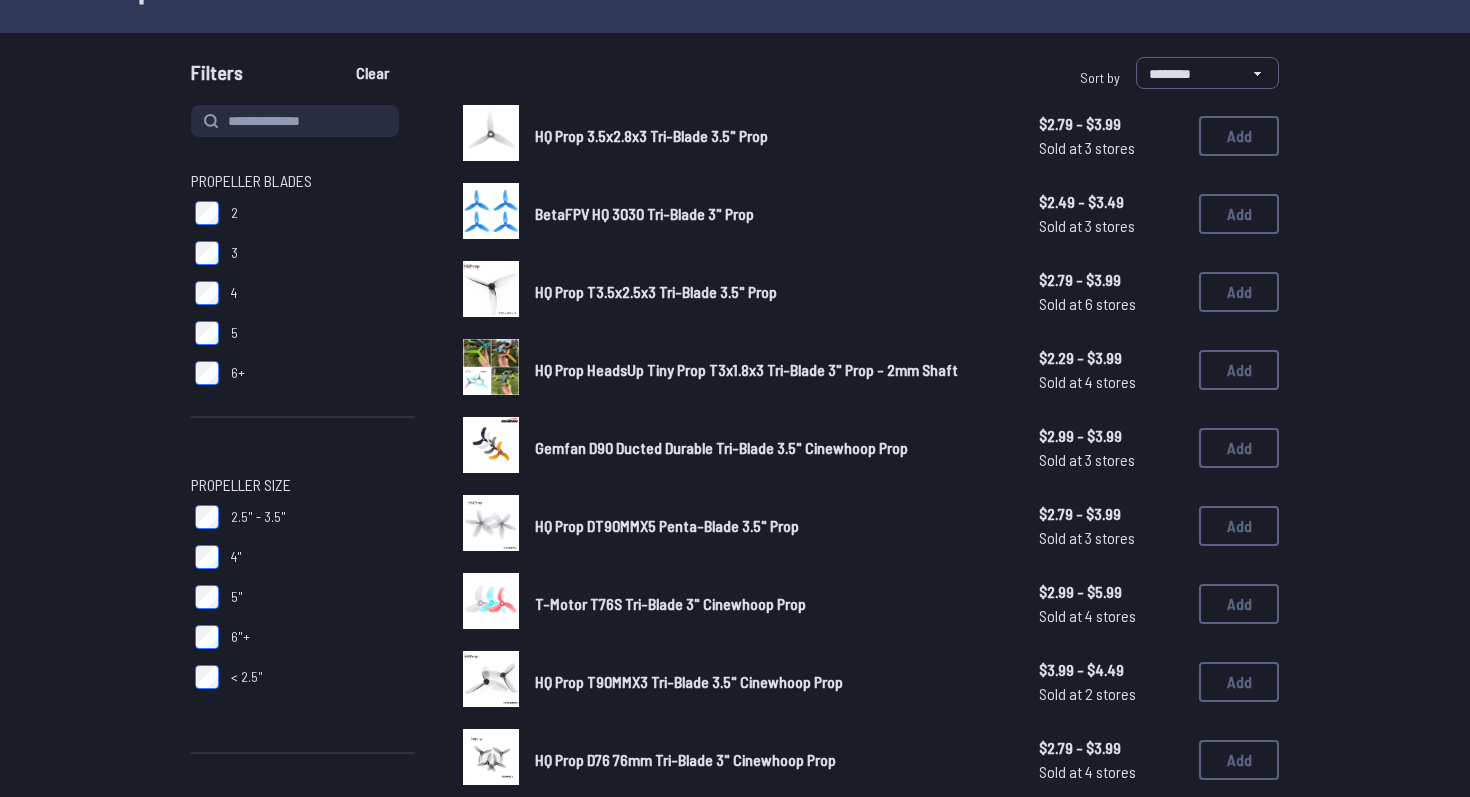 scroll, scrollTop: 153, scrollLeft: 0, axis: vertical 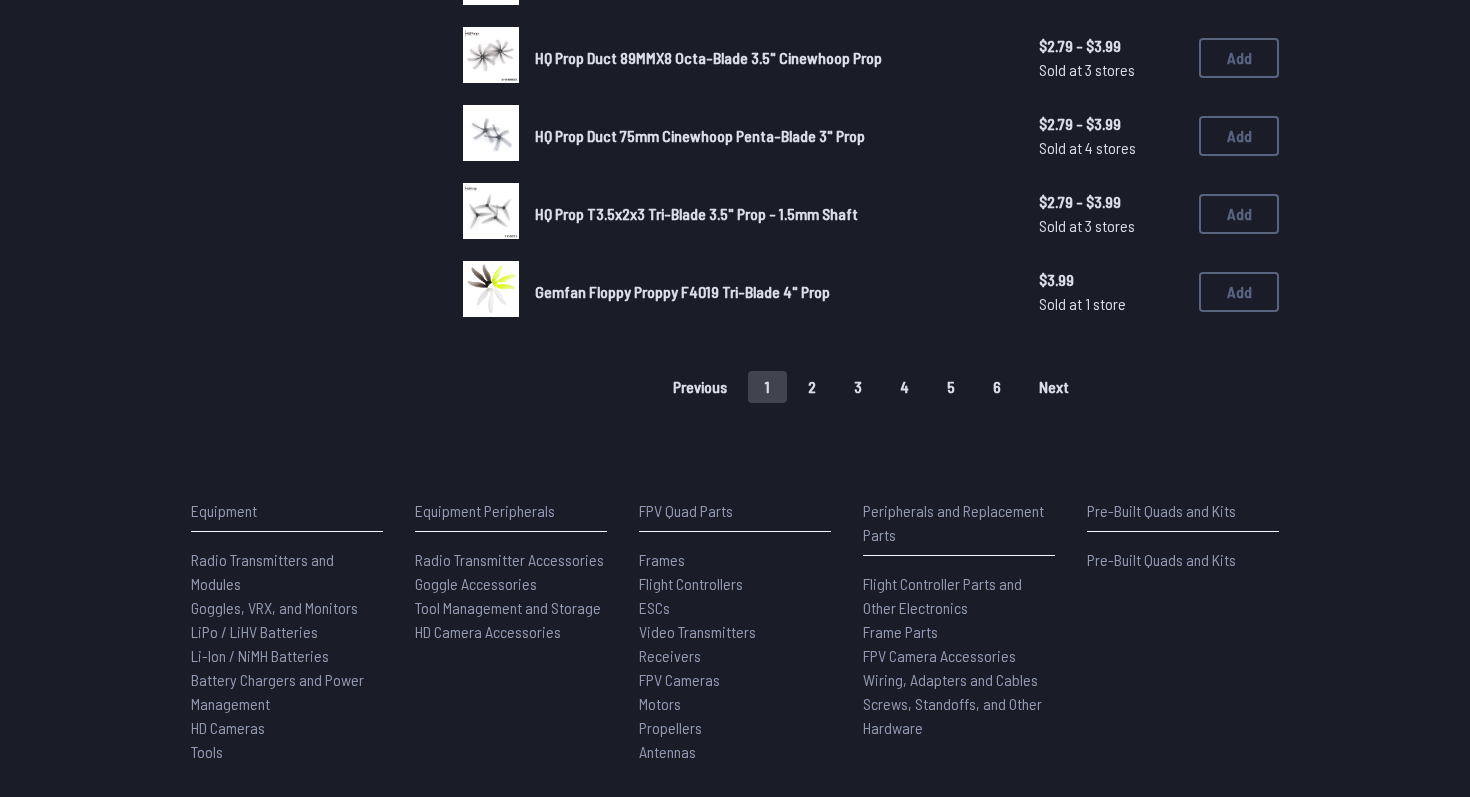 click on "2" at bounding box center (812, 387) 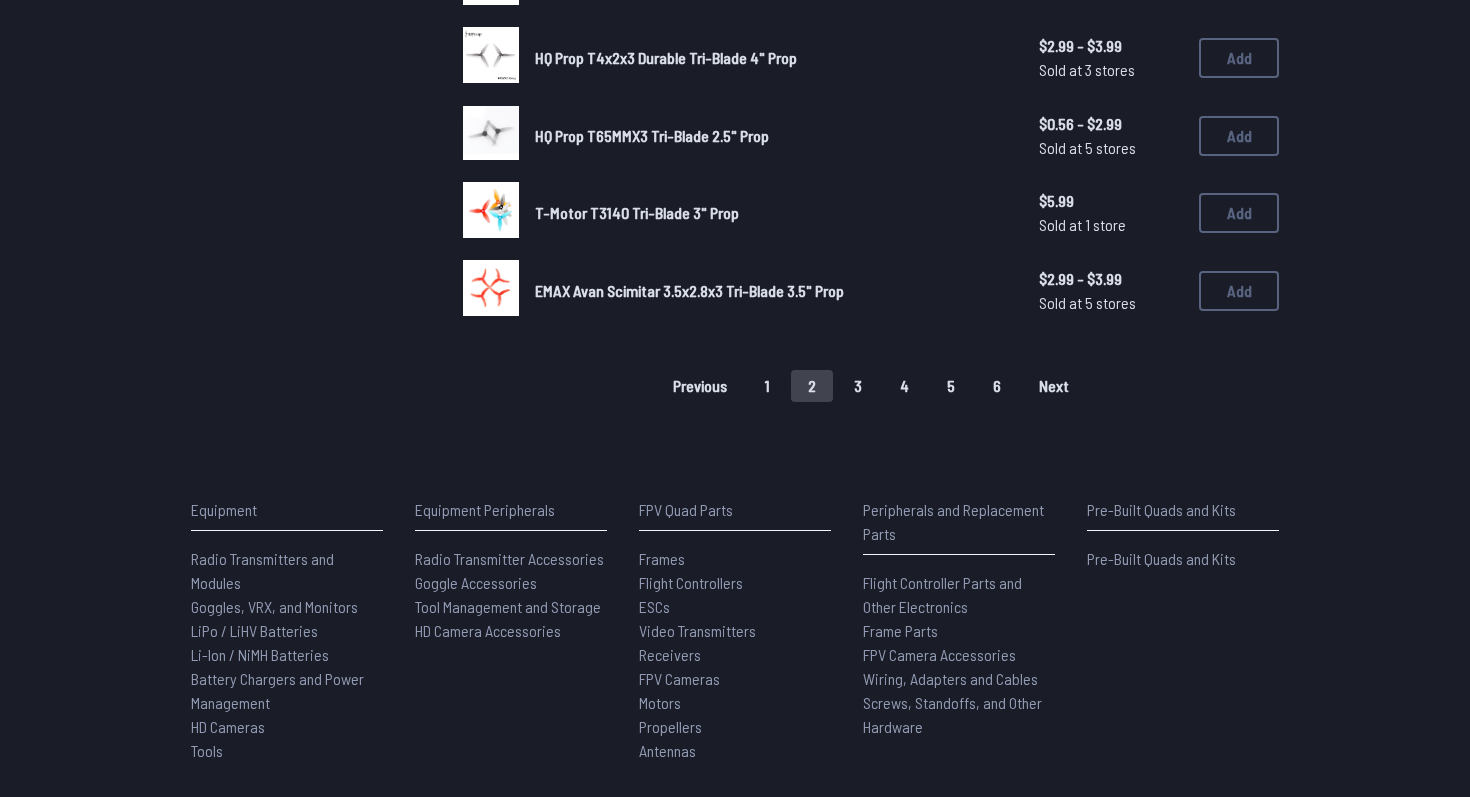 scroll, scrollTop: 0, scrollLeft: 0, axis: both 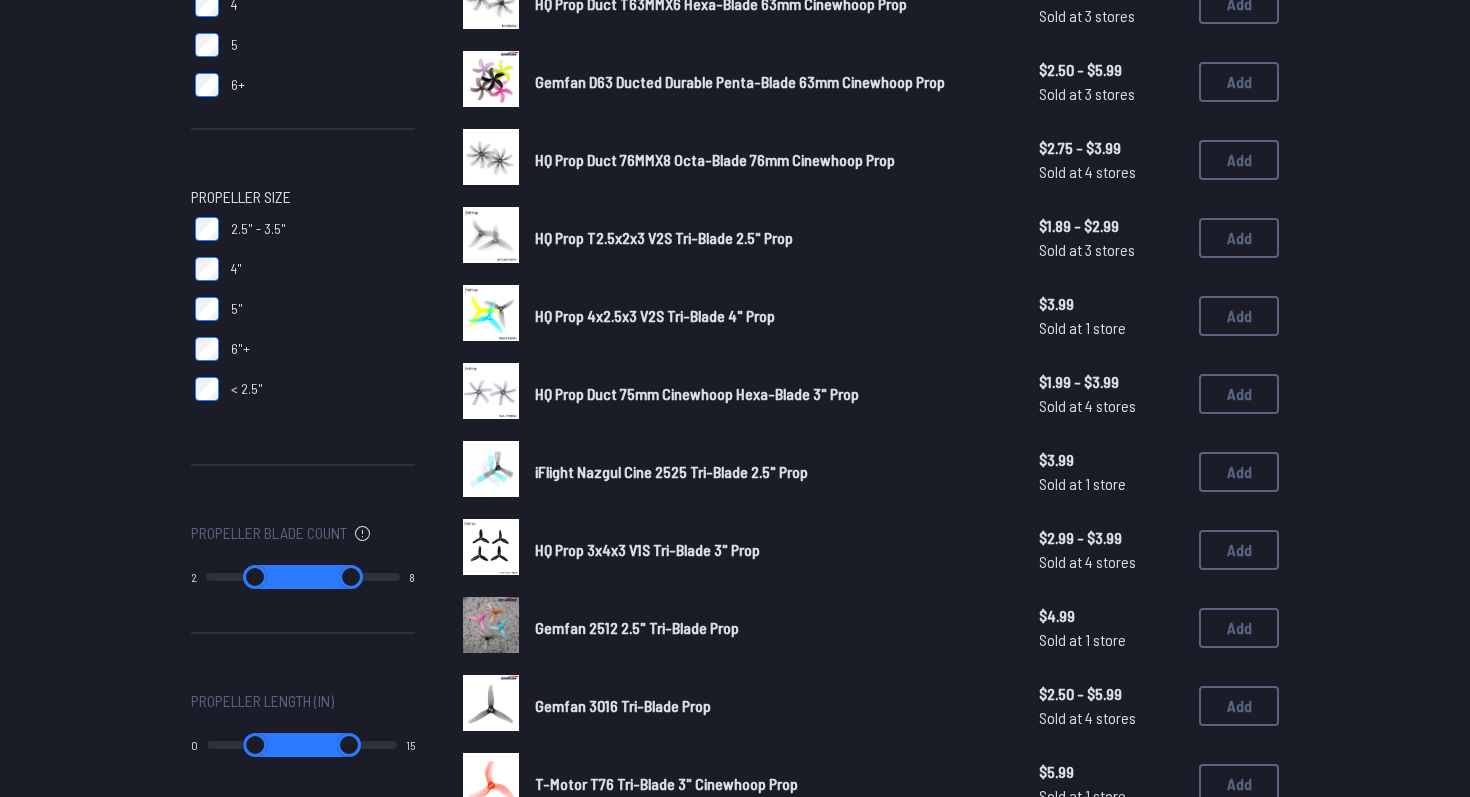click at bounding box center [491, 547] 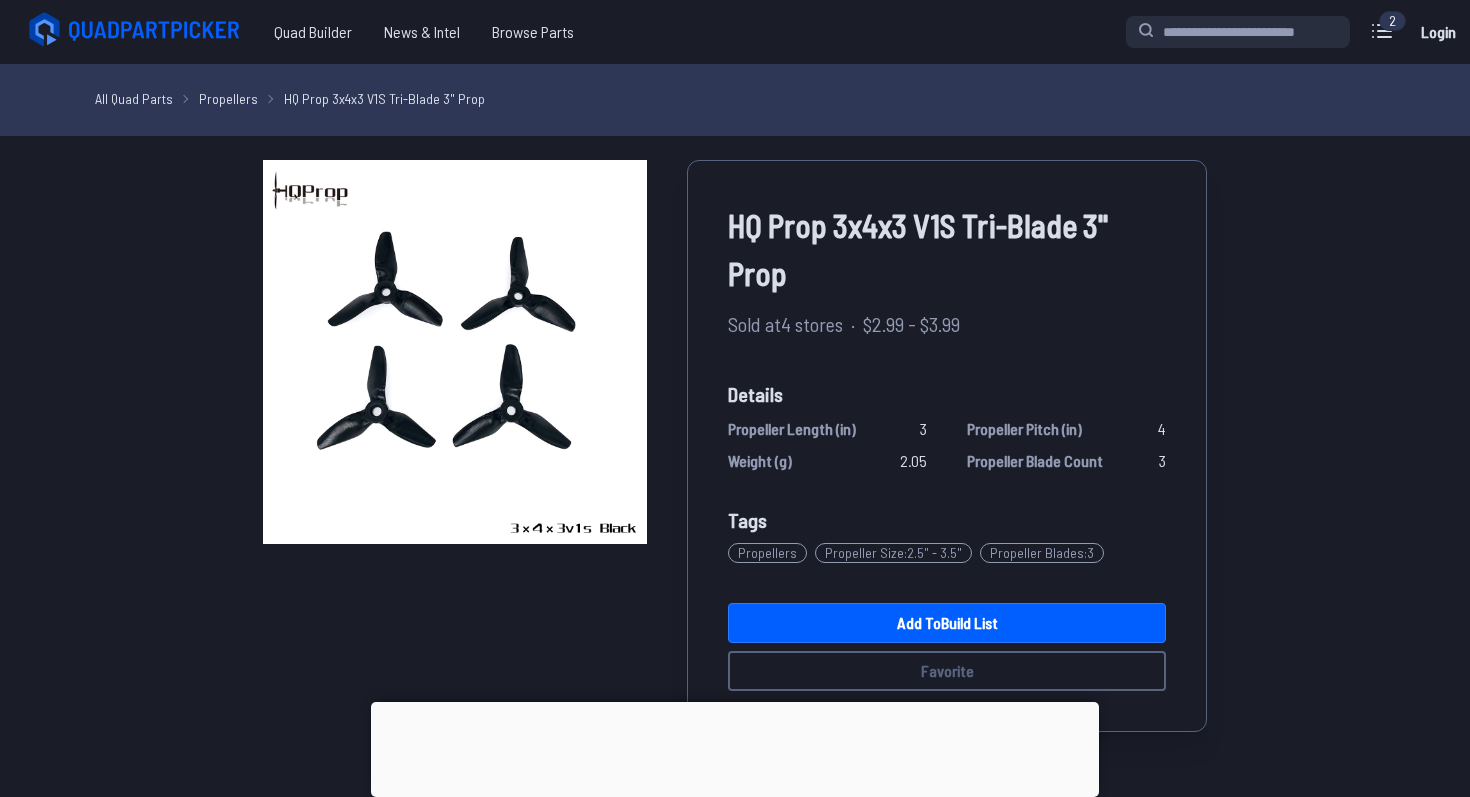 scroll, scrollTop: 6, scrollLeft: 0, axis: vertical 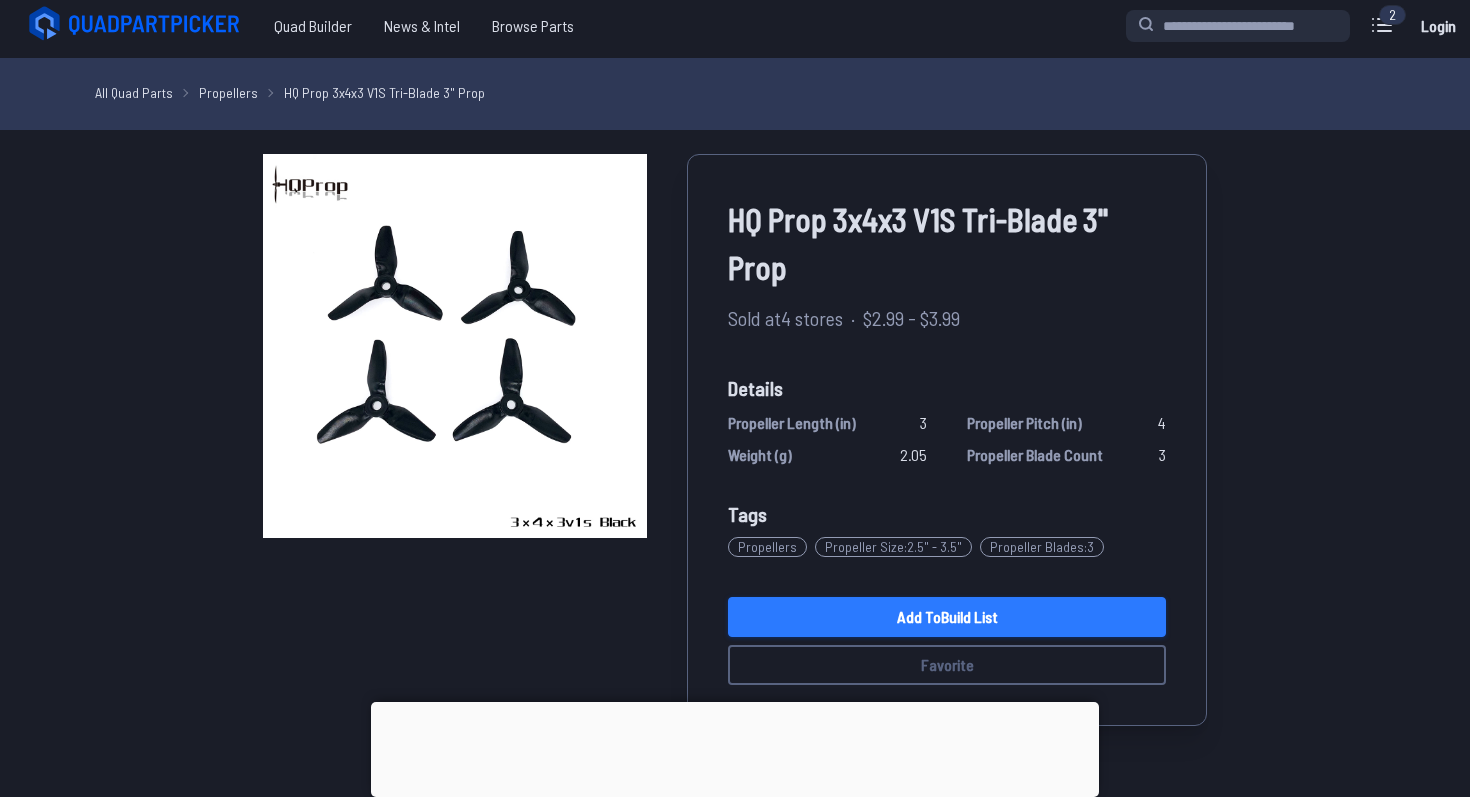 click on "Add to  Build List" at bounding box center (947, 617) 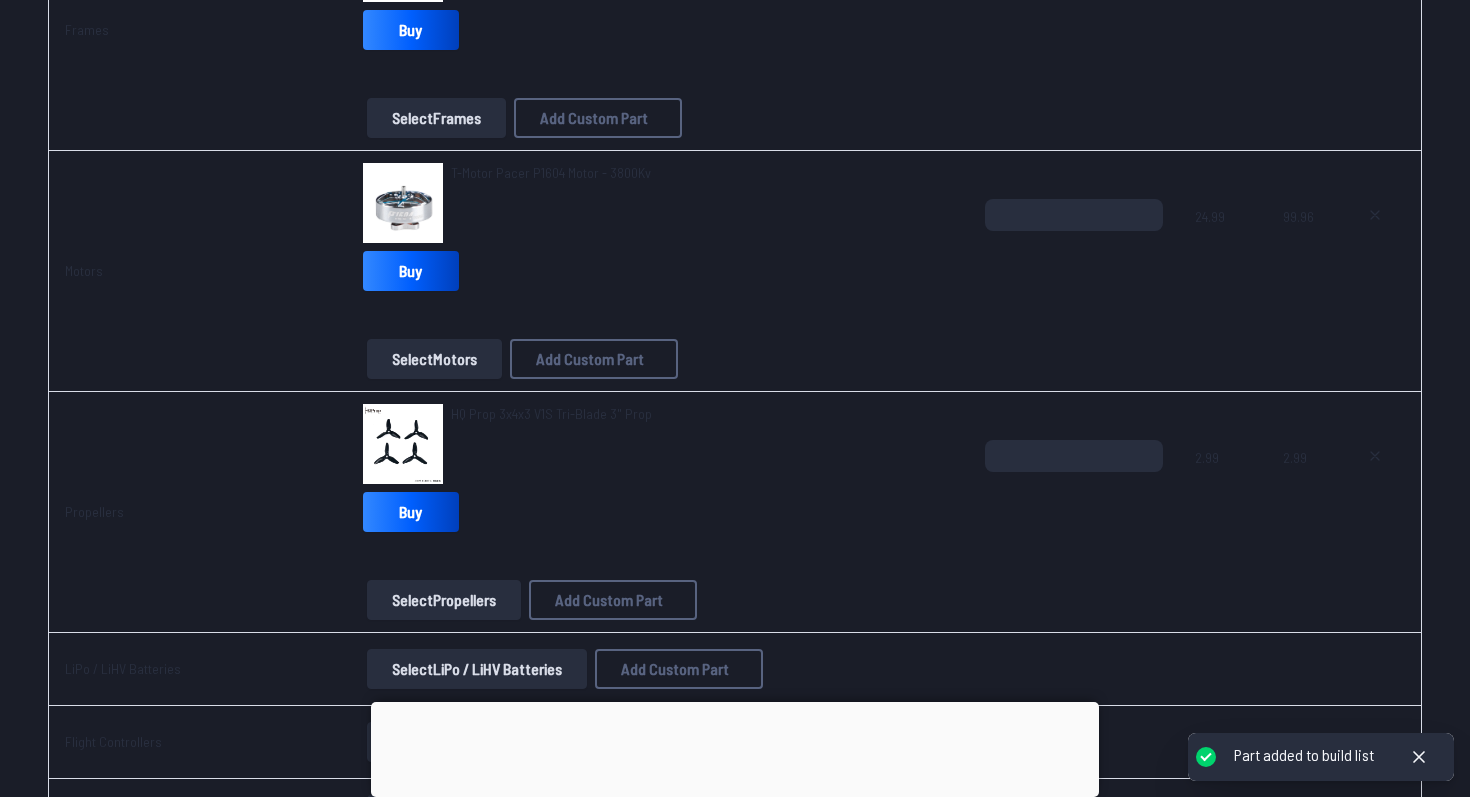 scroll, scrollTop: 396, scrollLeft: 0, axis: vertical 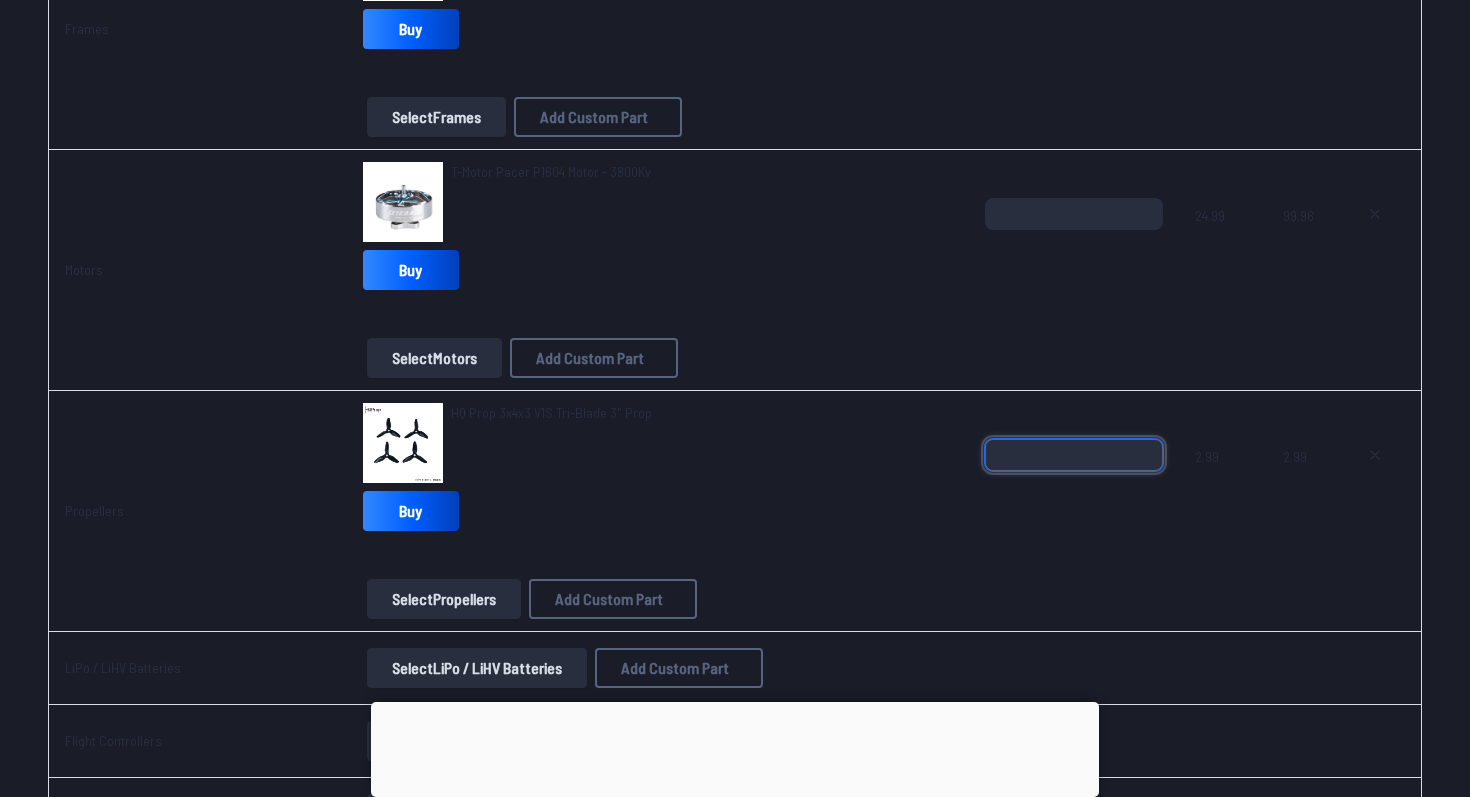 click on "*" at bounding box center (1074, 455) 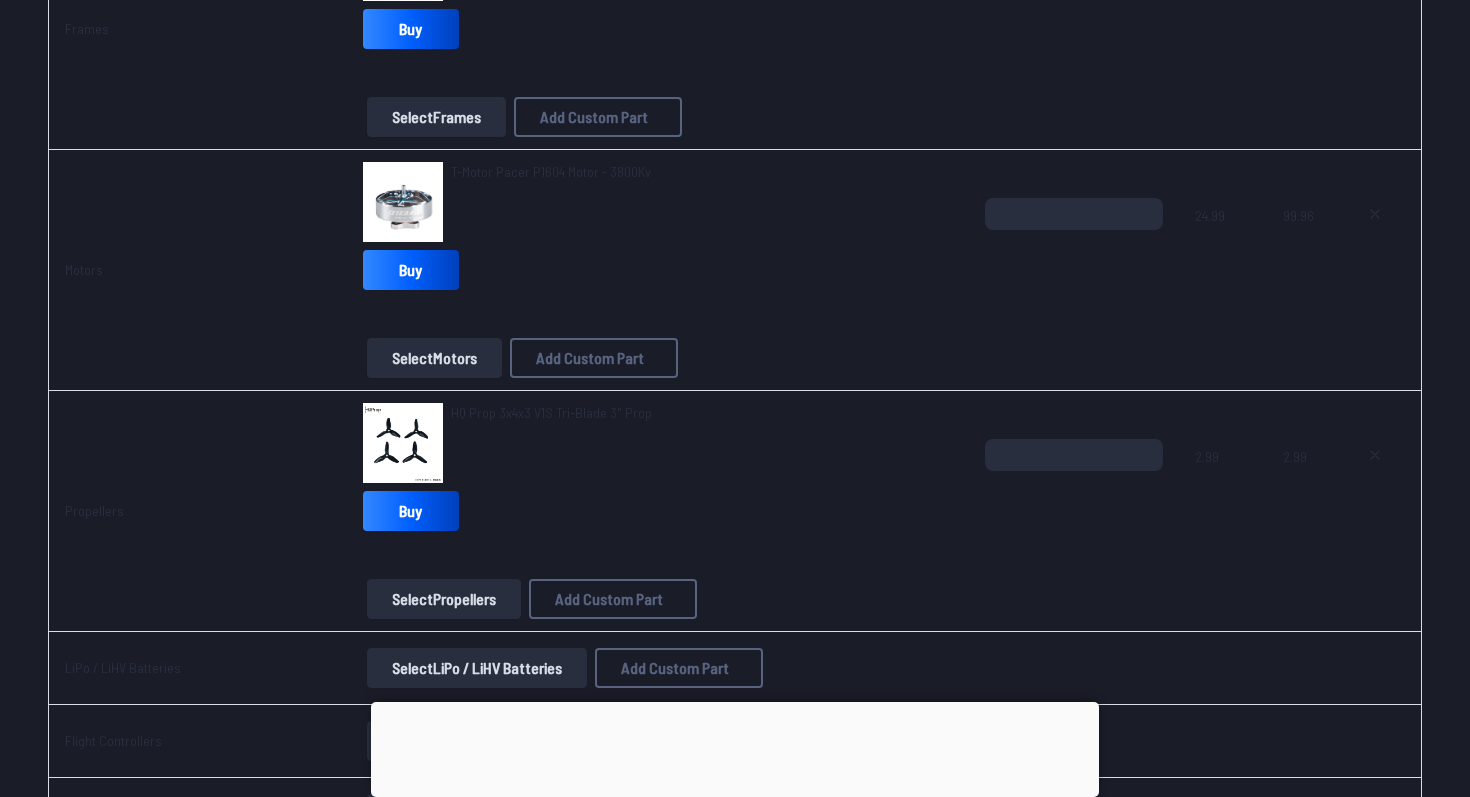 click on "HQ Prop 3x4x3 V1S Tri-Blade 3" Prop" at bounding box center (658, 443) 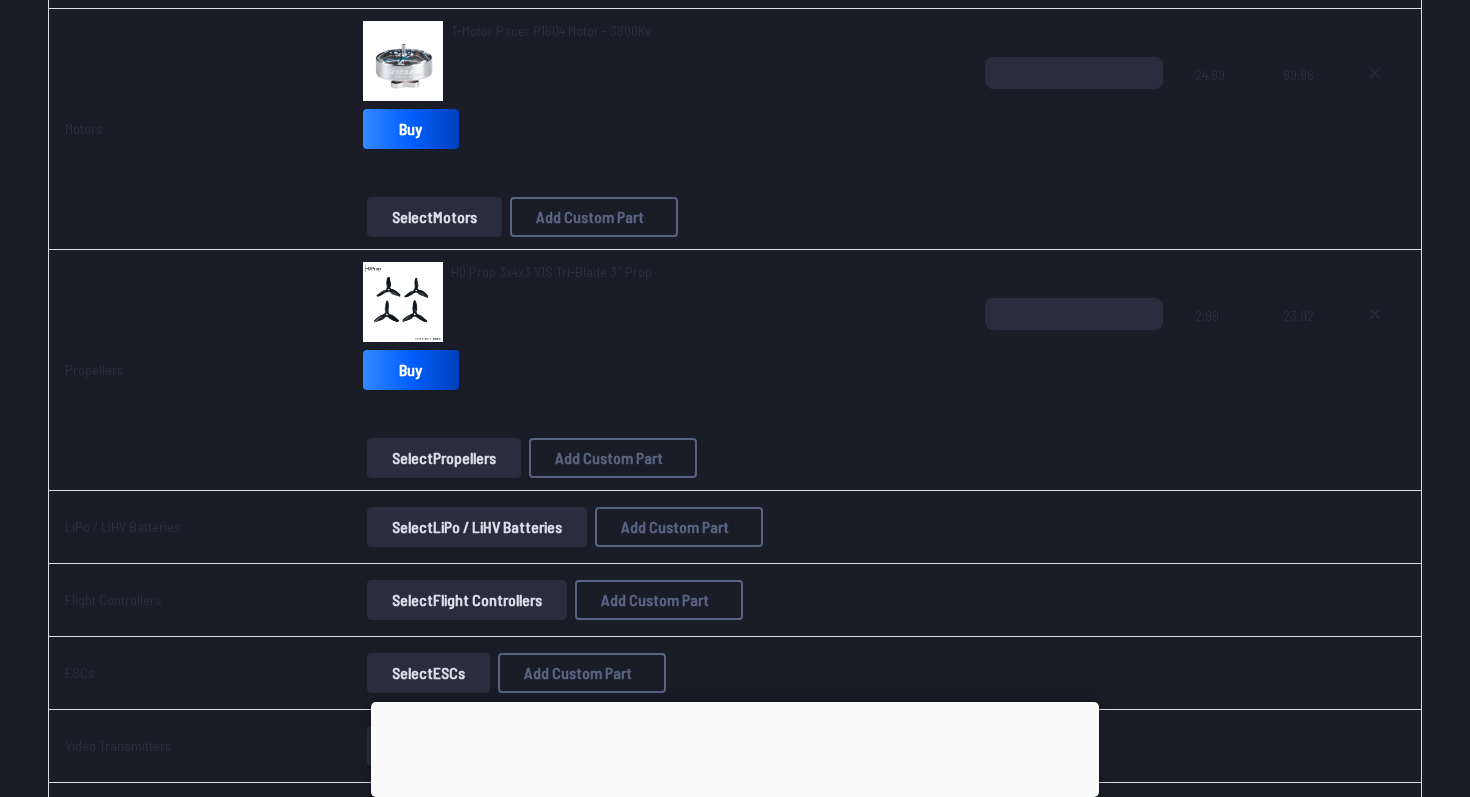 scroll, scrollTop: 585, scrollLeft: 0, axis: vertical 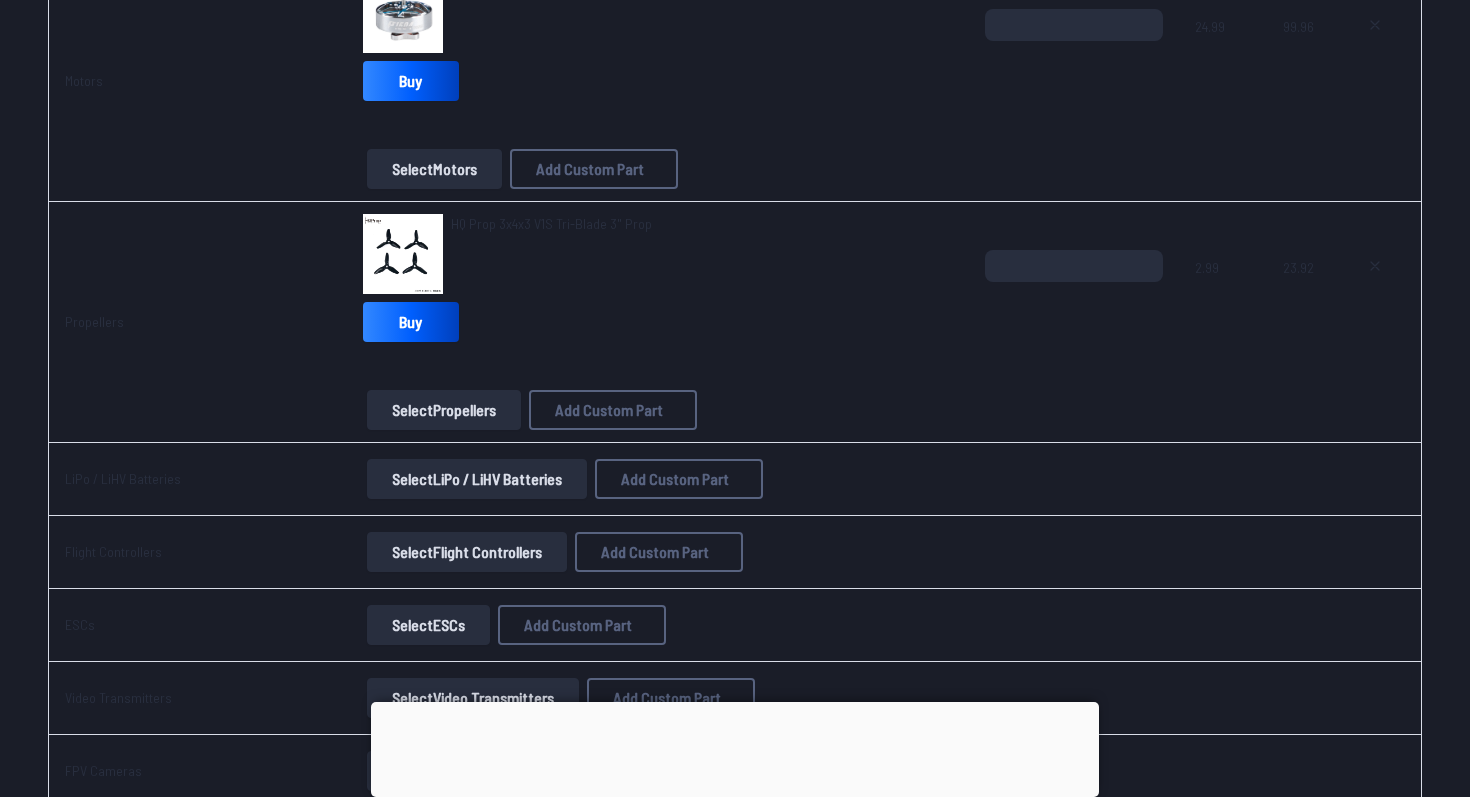 click on "Select  LiPo / LiHV Batteries" at bounding box center [477, 479] 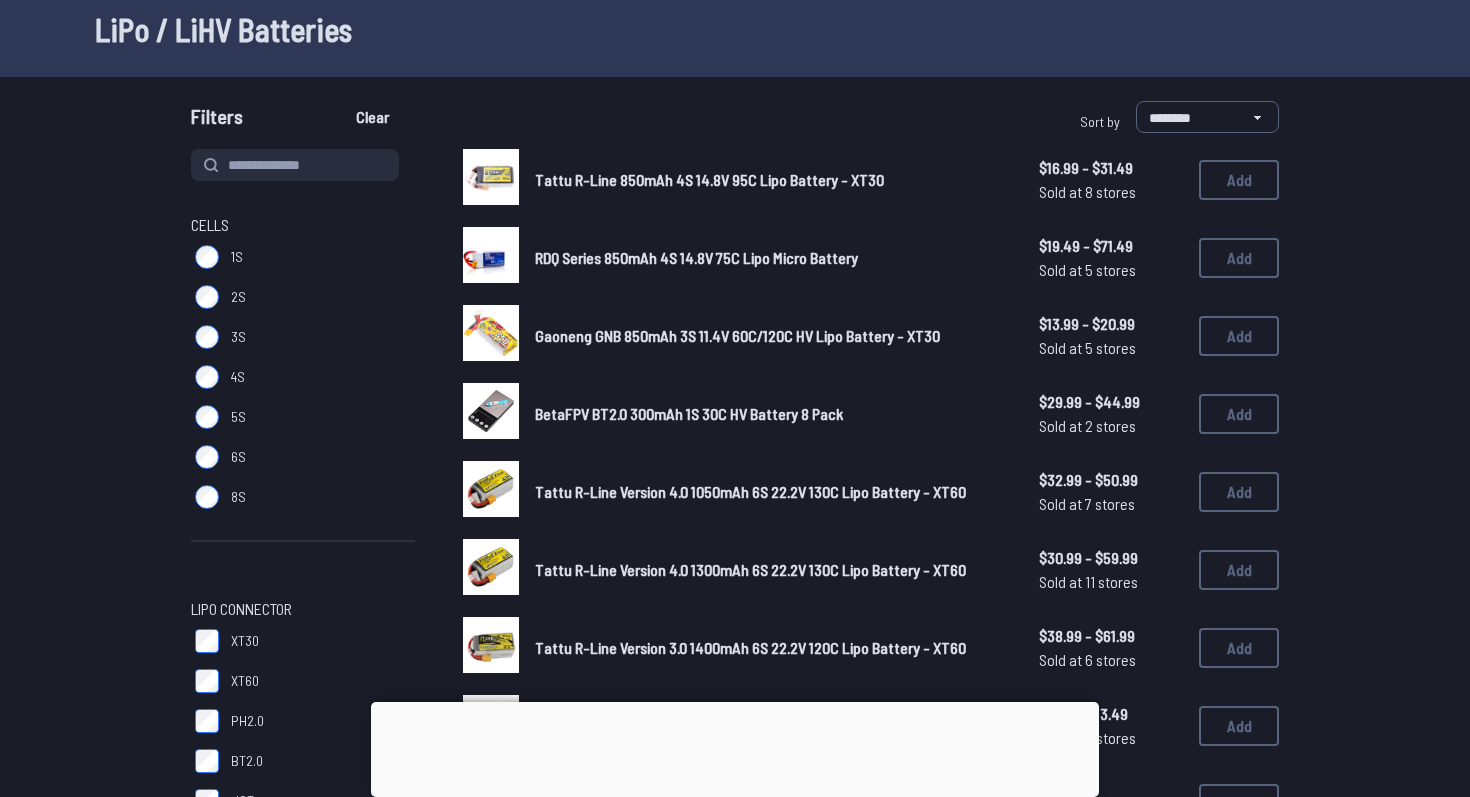 scroll, scrollTop: 115, scrollLeft: 0, axis: vertical 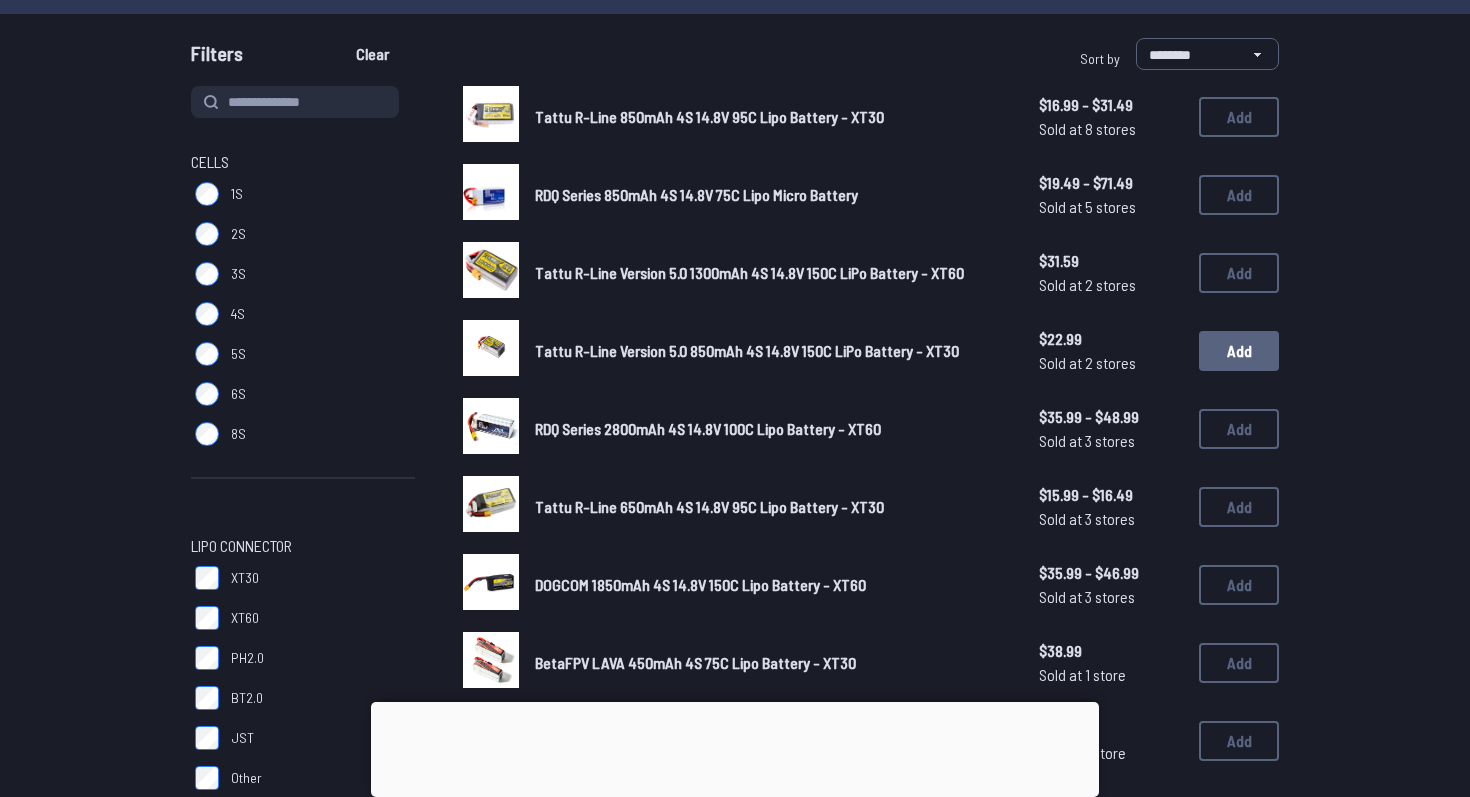click on "Add" at bounding box center (1239, 351) 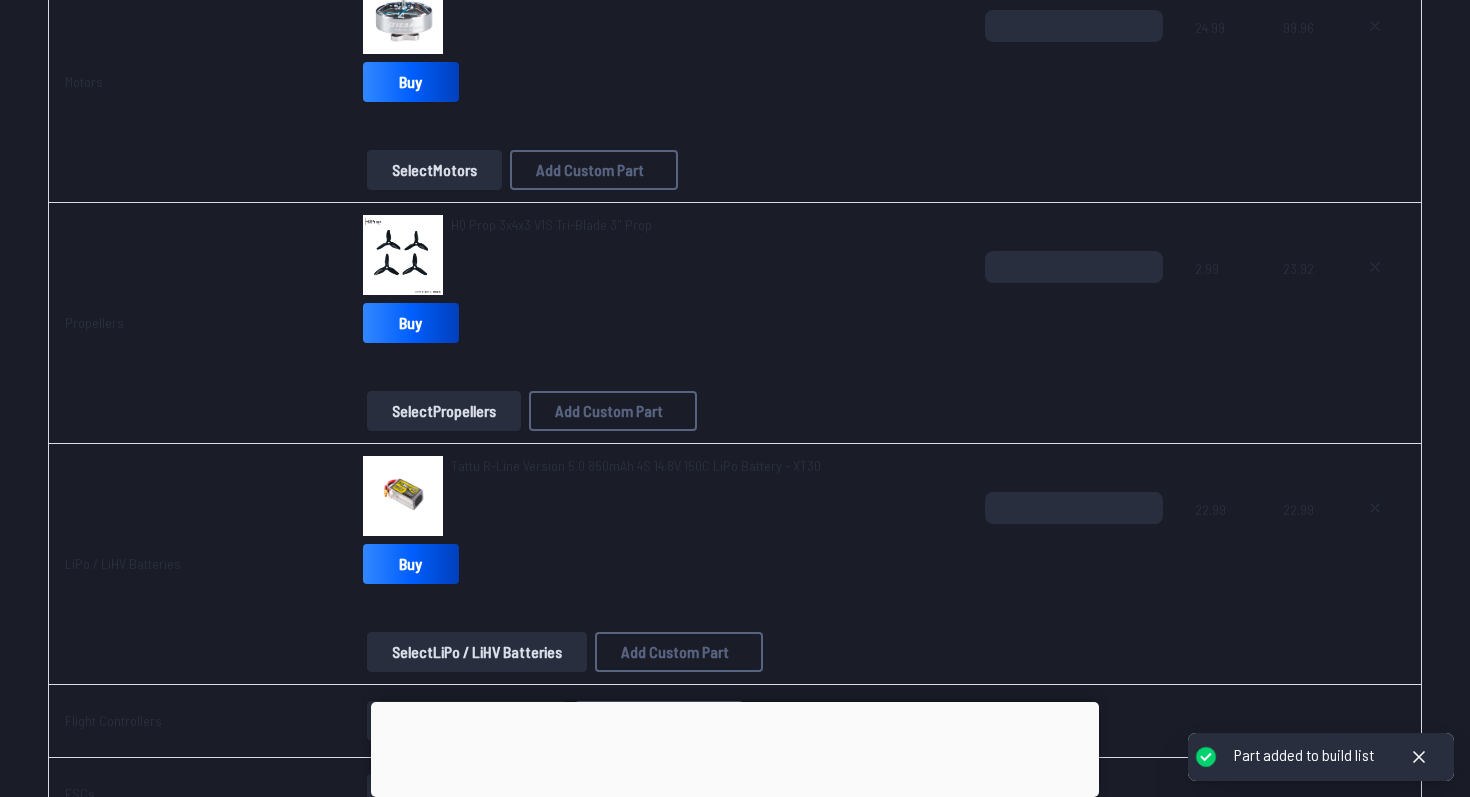 scroll, scrollTop: 589, scrollLeft: 0, axis: vertical 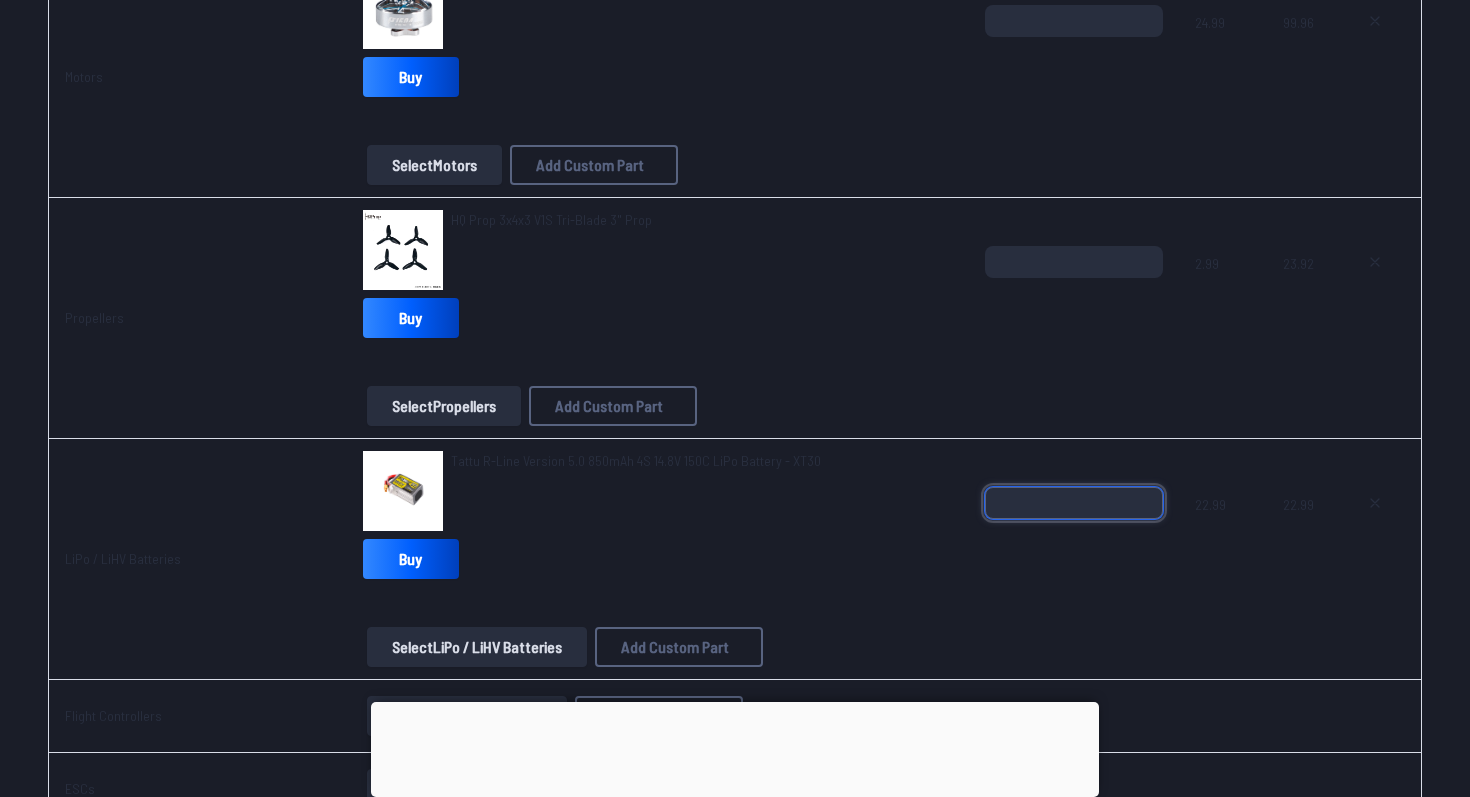 click on "*" at bounding box center (1074, 503) 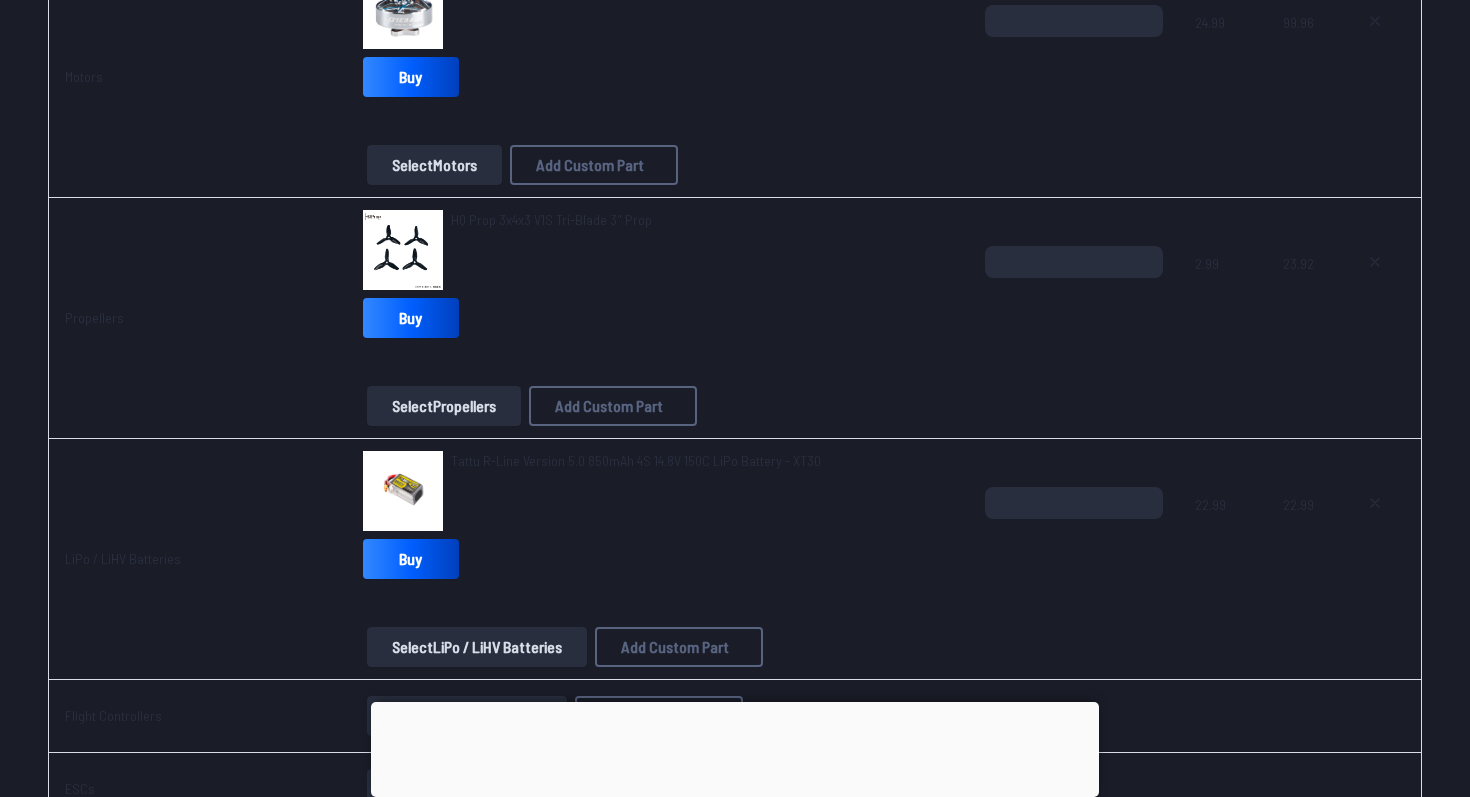click on "Tattu R-Line Version 5.0 850mAh 4S 14.8V 150C LiPo Battery - XT30 Buy" at bounding box center [658, 519] 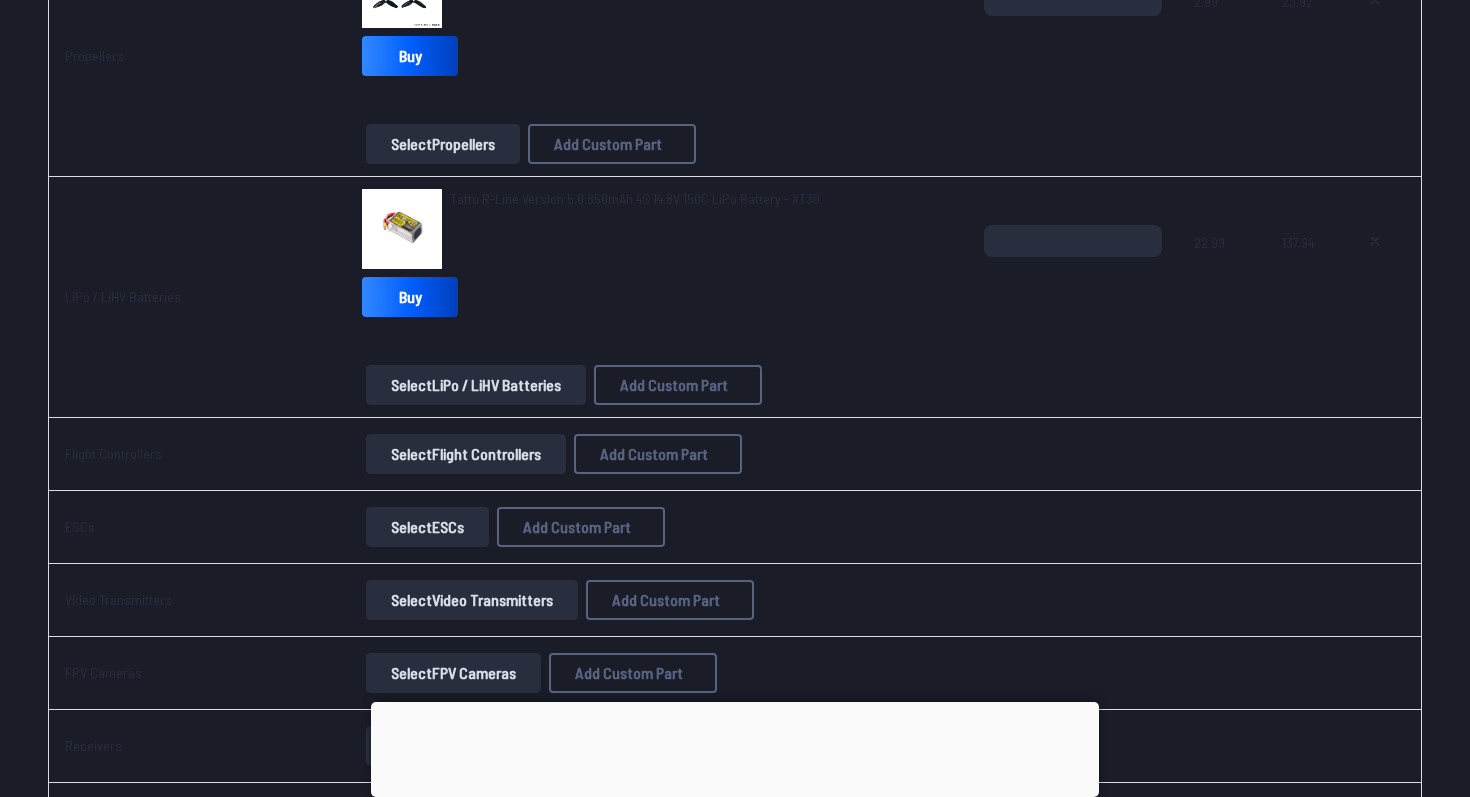 scroll, scrollTop: 857, scrollLeft: 0, axis: vertical 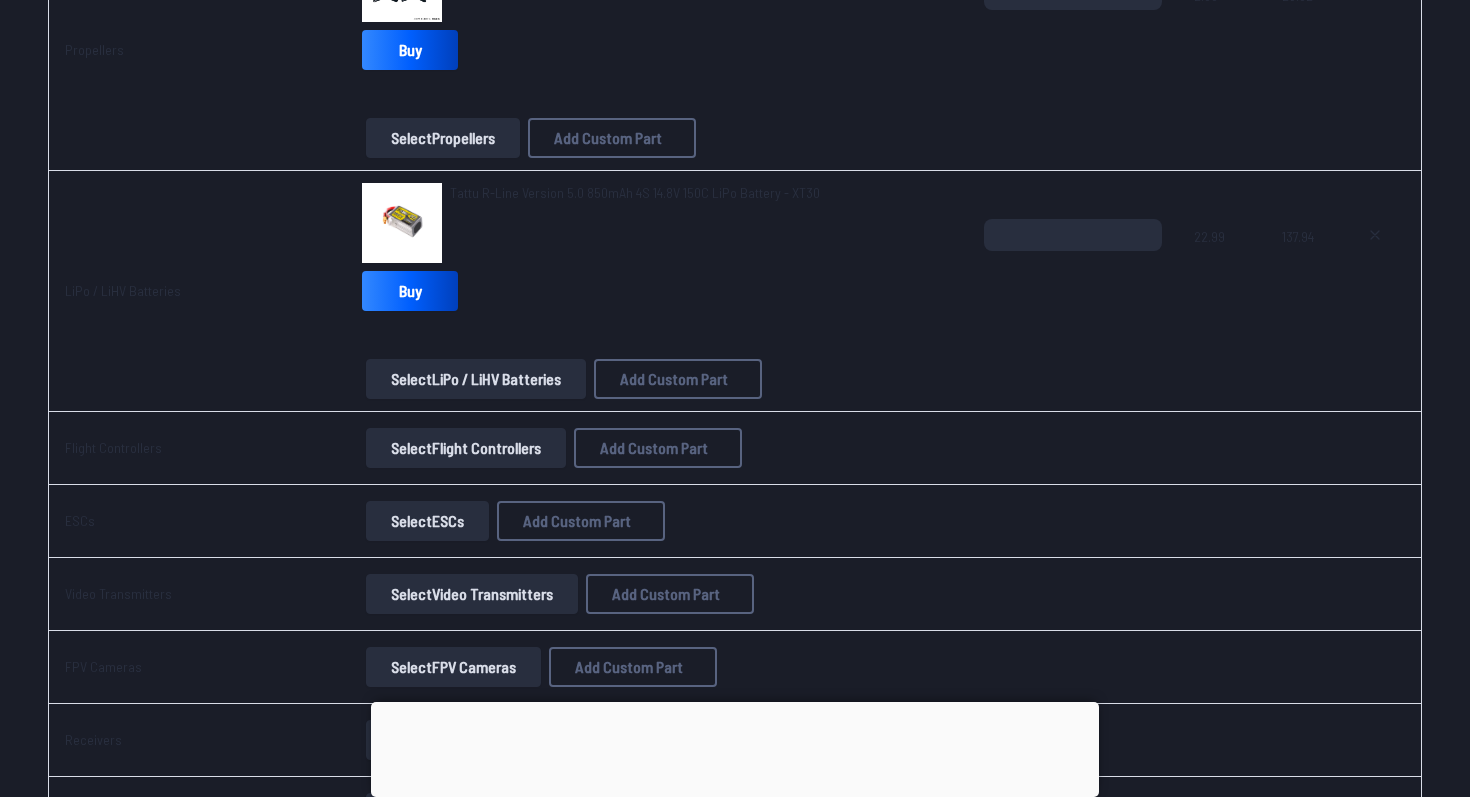 click on "Select  Flight Controllers" at bounding box center [466, 448] 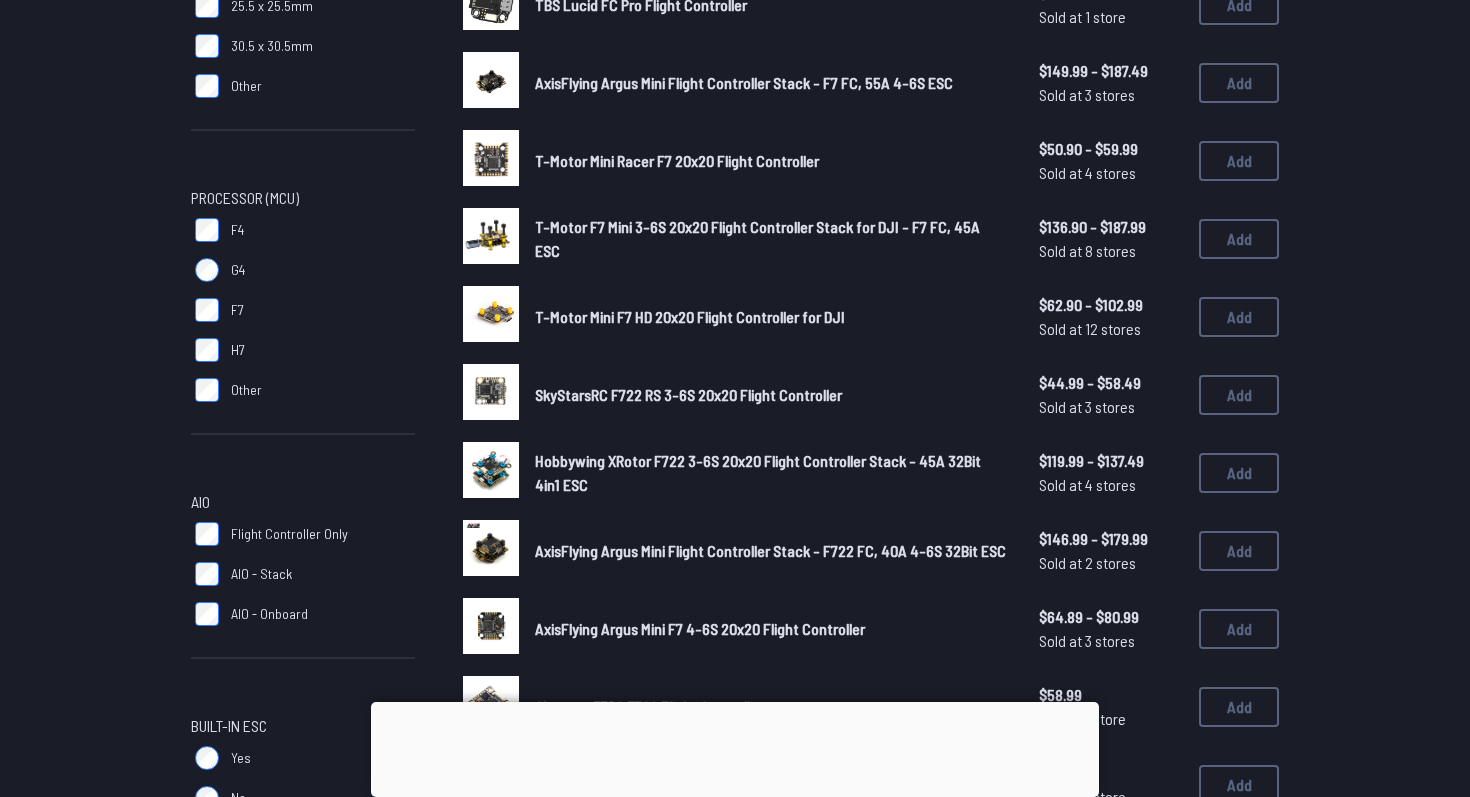scroll, scrollTop: 439, scrollLeft: 0, axis: vertical 